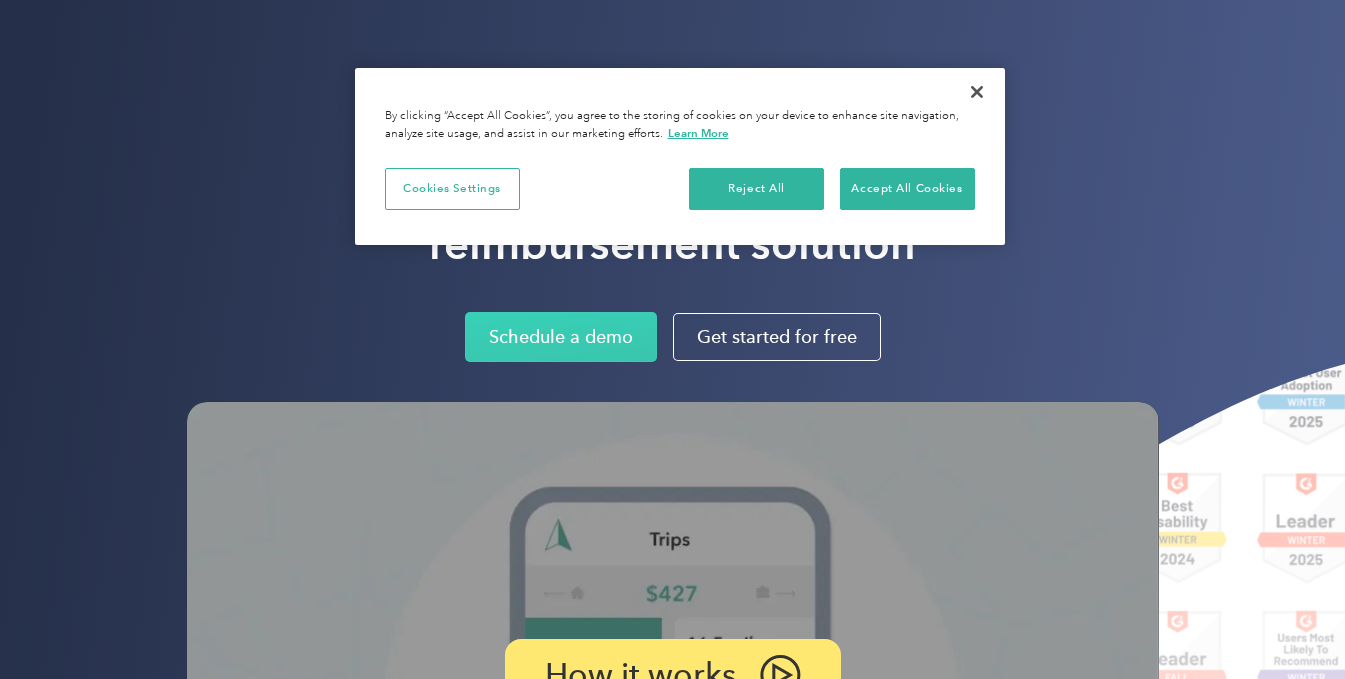 scroll, scrollTop: 0, scrollLeft: 0, axis: both 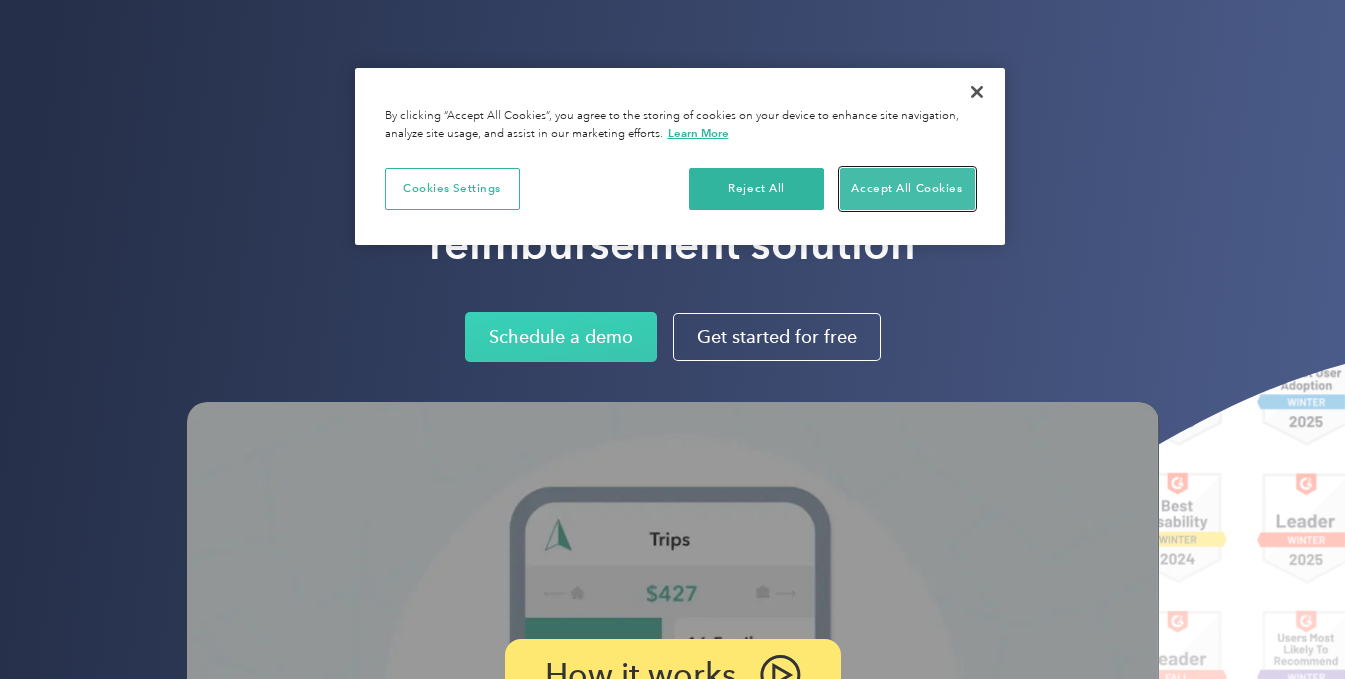 click on "Accept All Cookies" at bounding box center (907, 189) 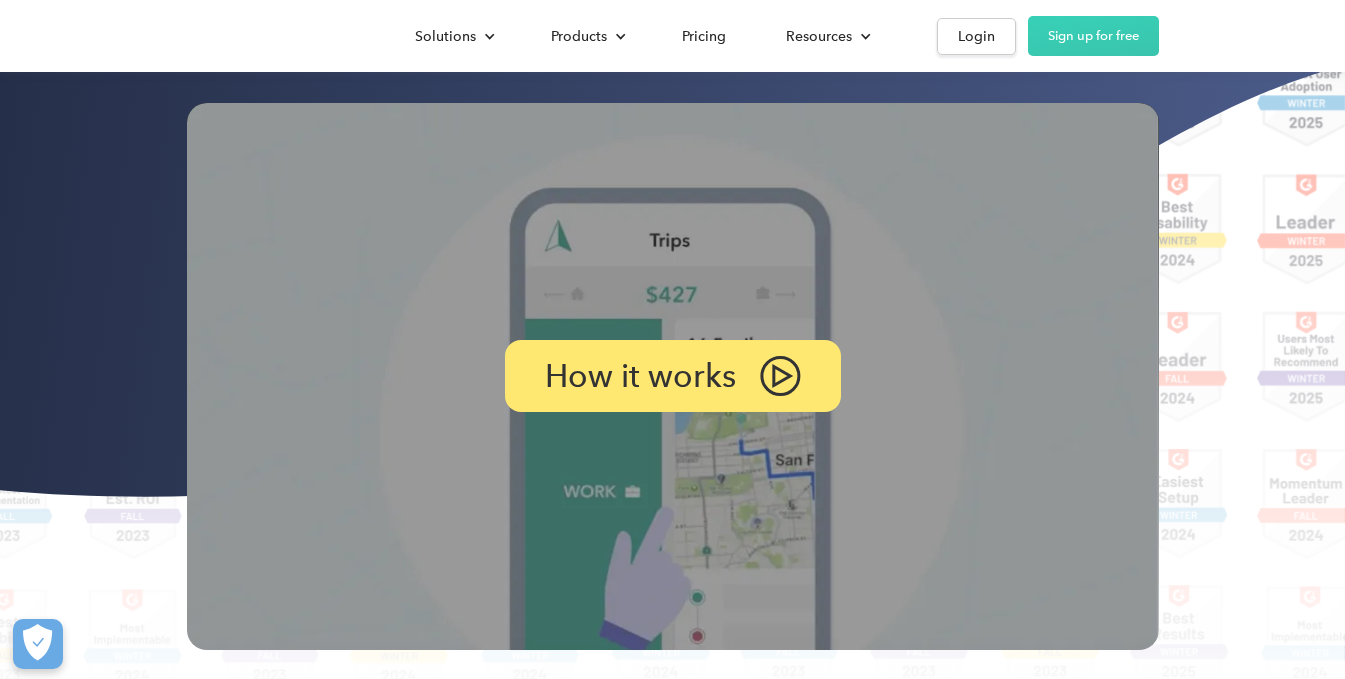 scroll, scrollTop: 300, scrollLeft: 0, axis: vertical 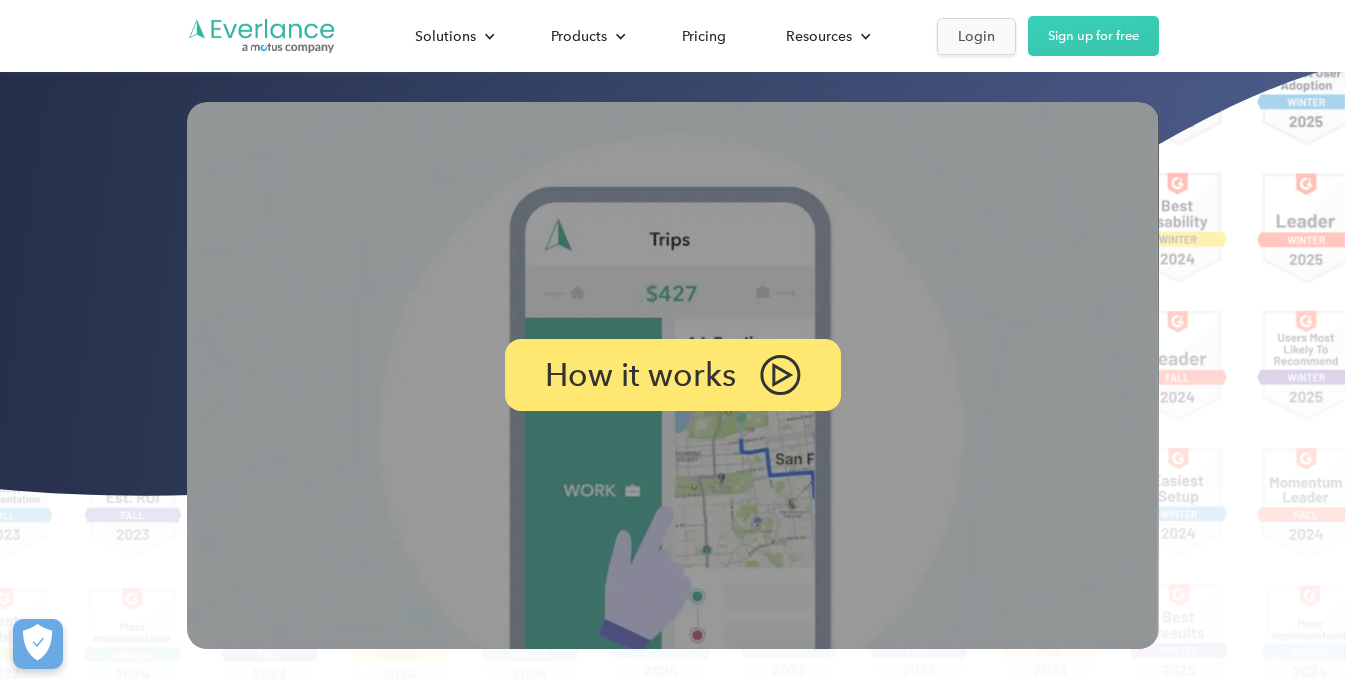 click on "Login" at bounding box center [976, 36] 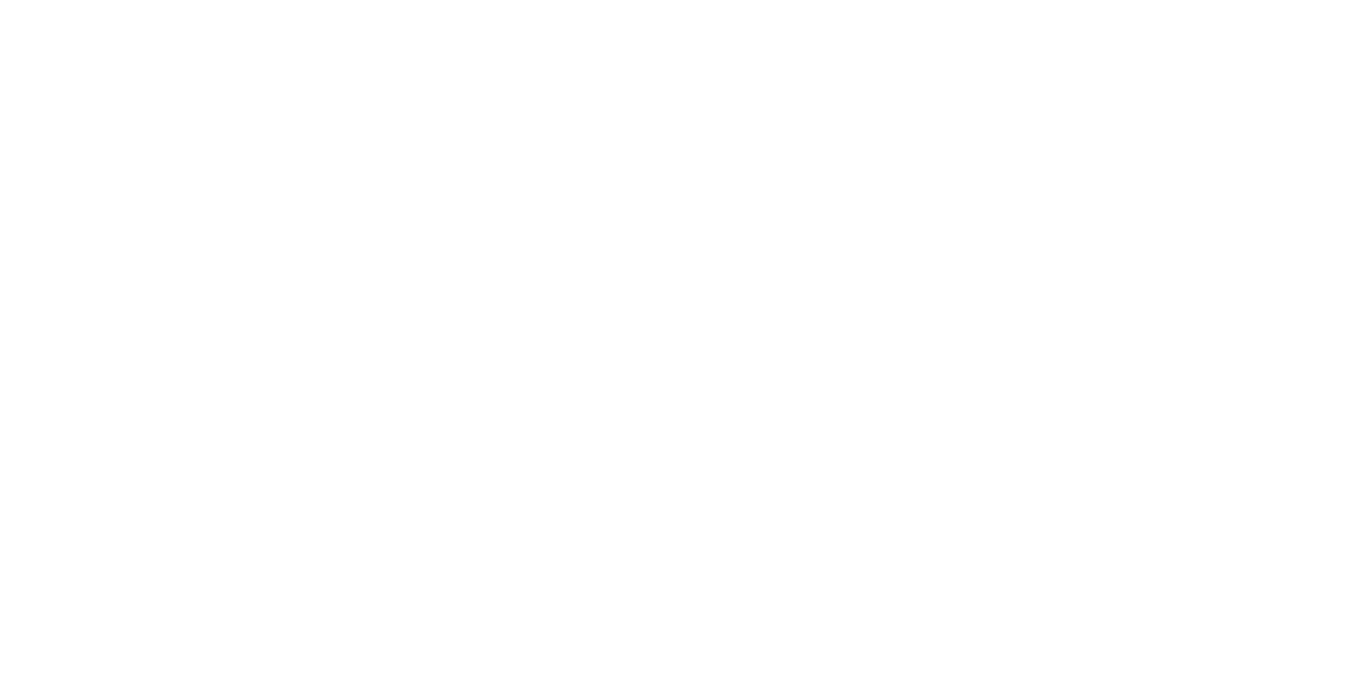 scroll, scrollTop: 0, scrollLeft: 0, axis: both 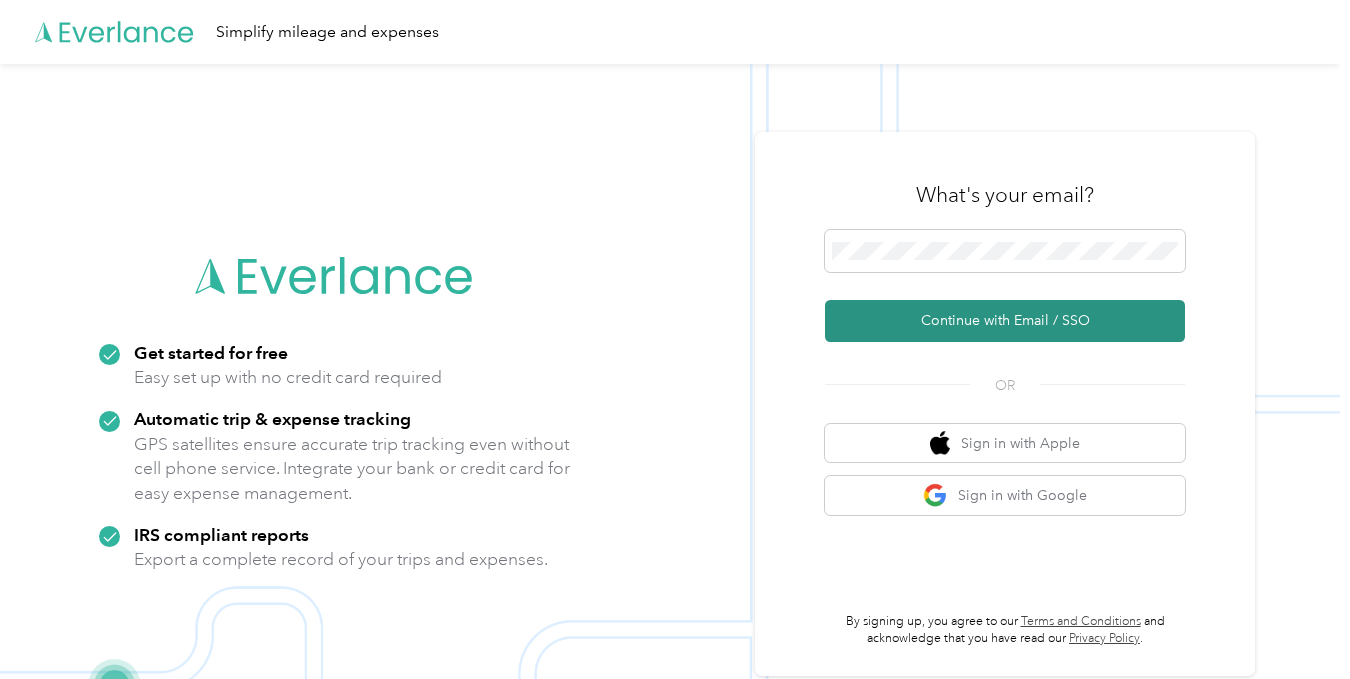 click on "Continue with Email / SSO" at bounding box center (1005, 321) 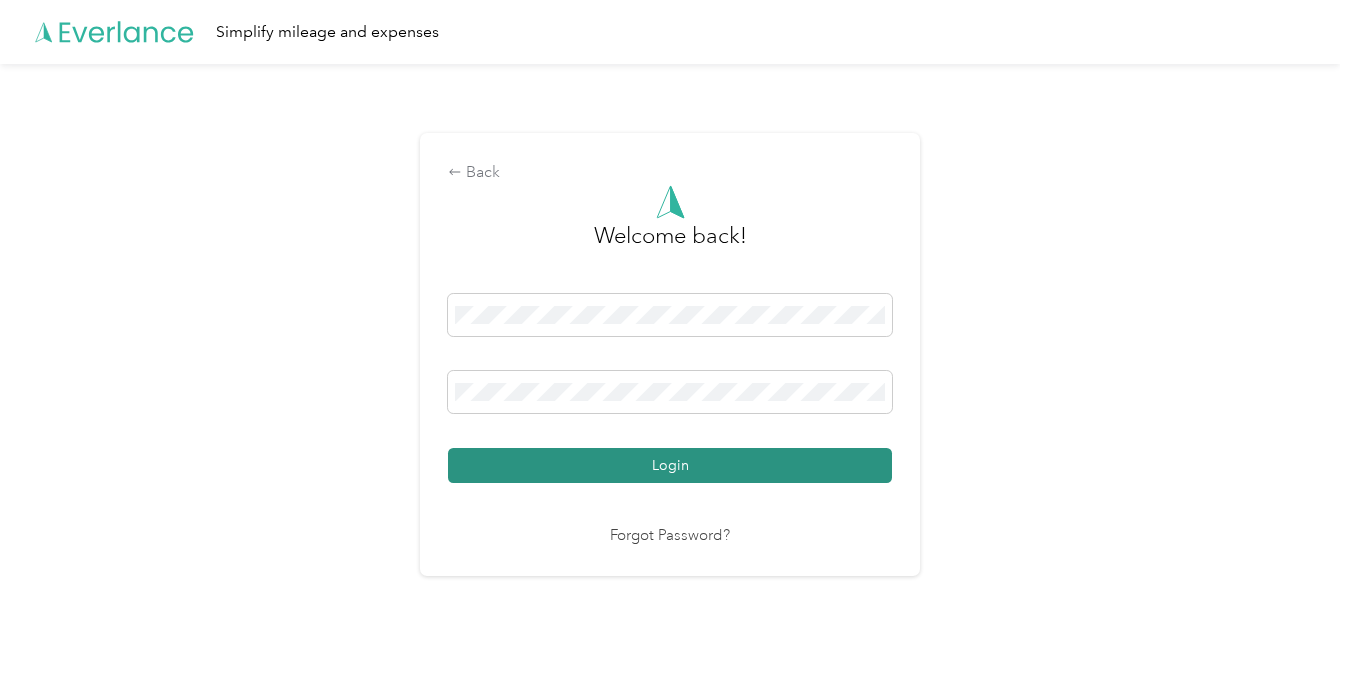click on "Login" at bounding box center (670, 465) 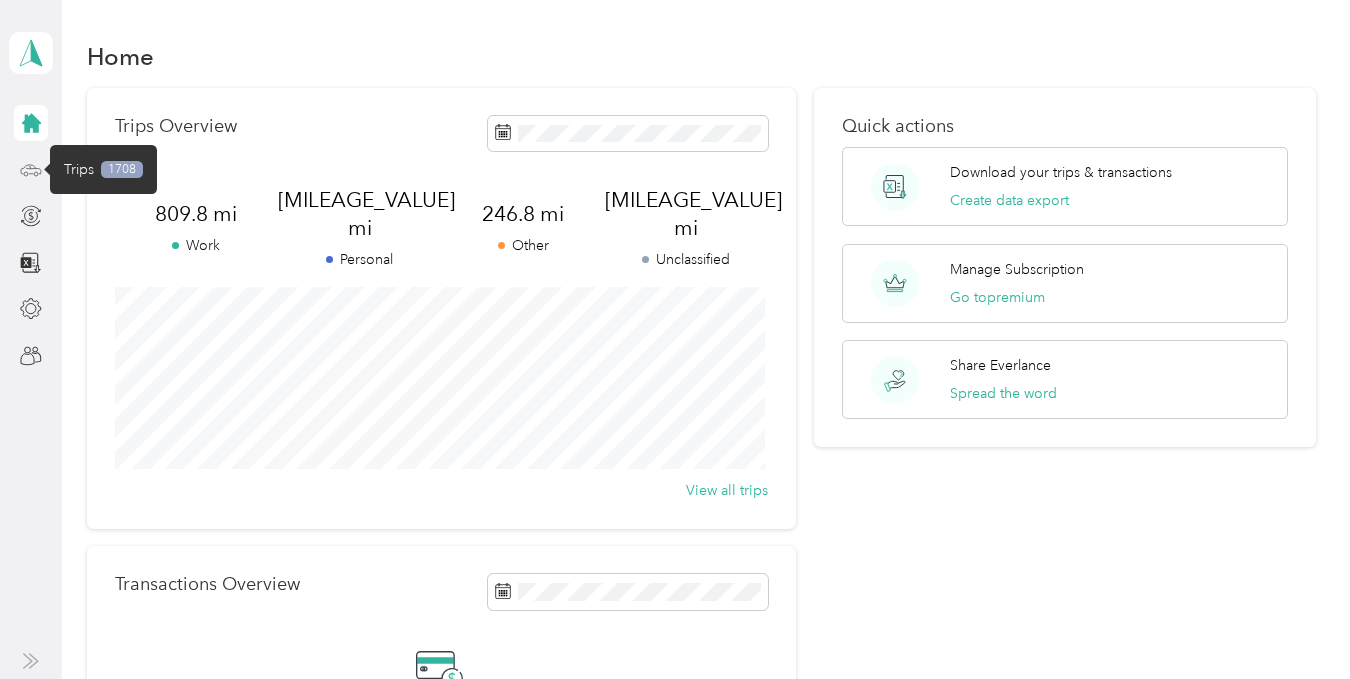 click 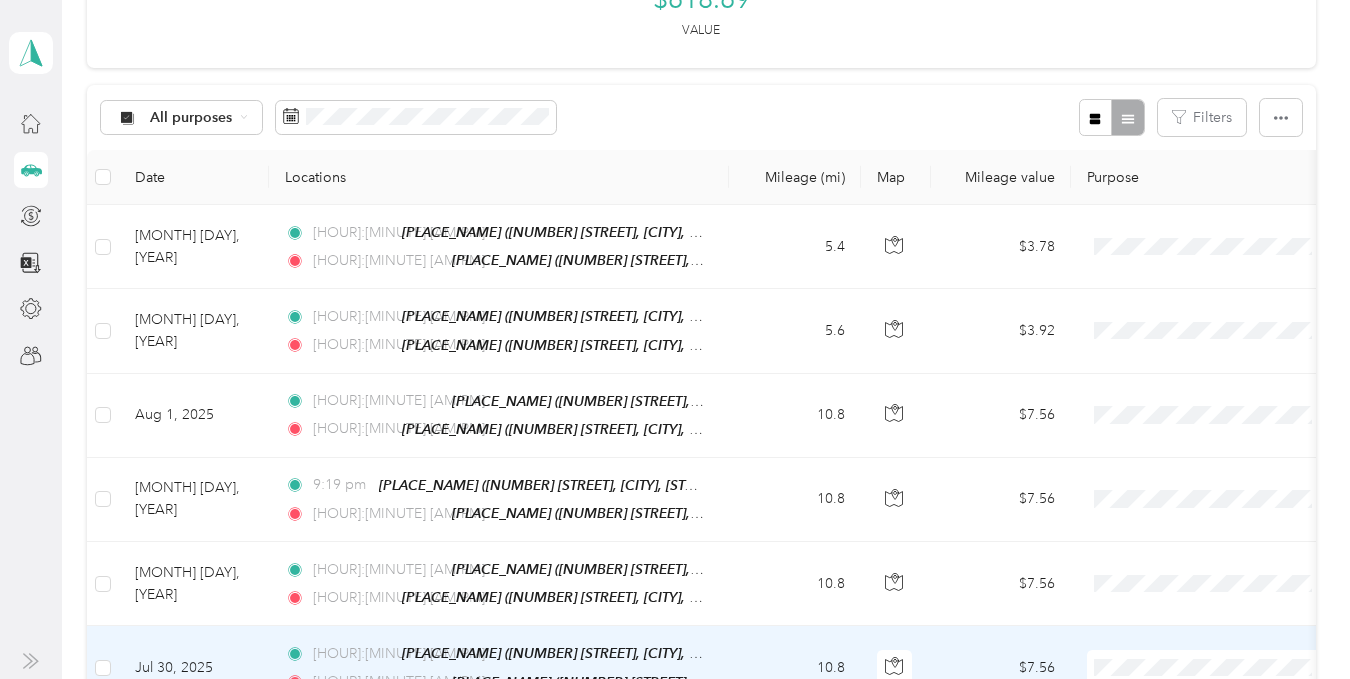 scroll, scrollTop: 400, scrollLeft: 0, axis: vertical 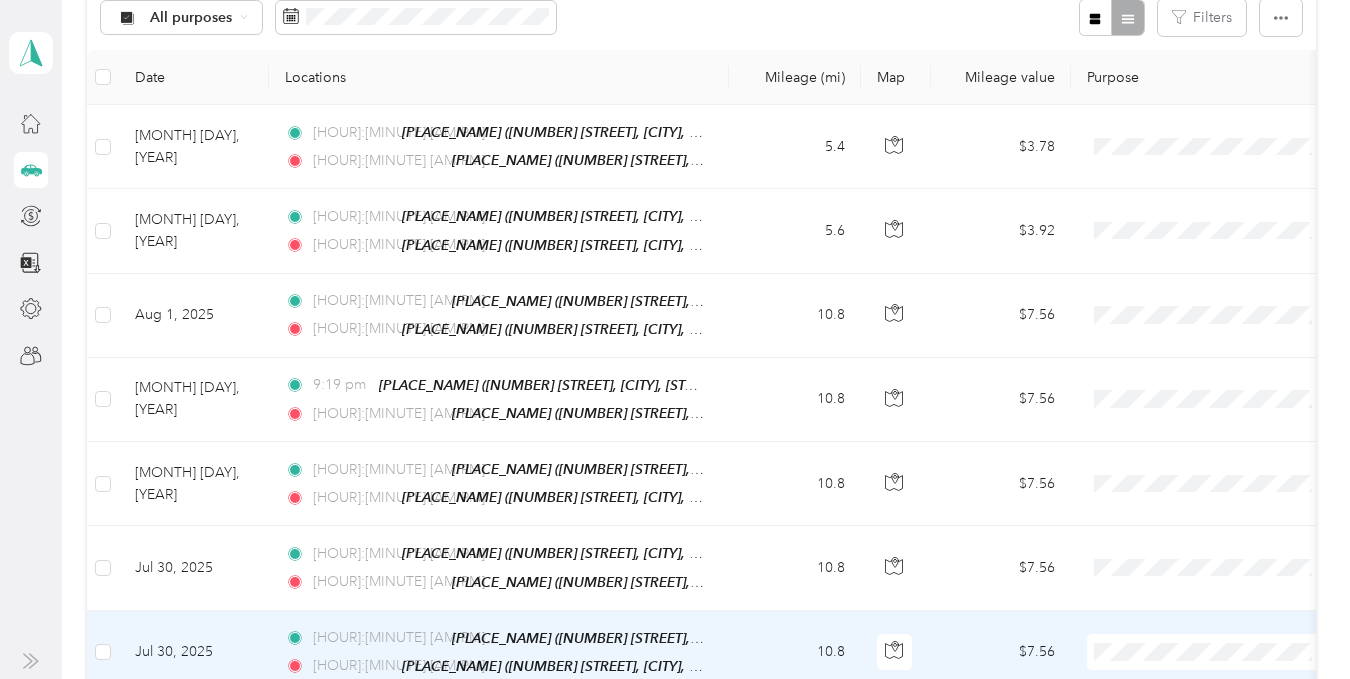 click on "Personal" at bounding box center [1228, 223] 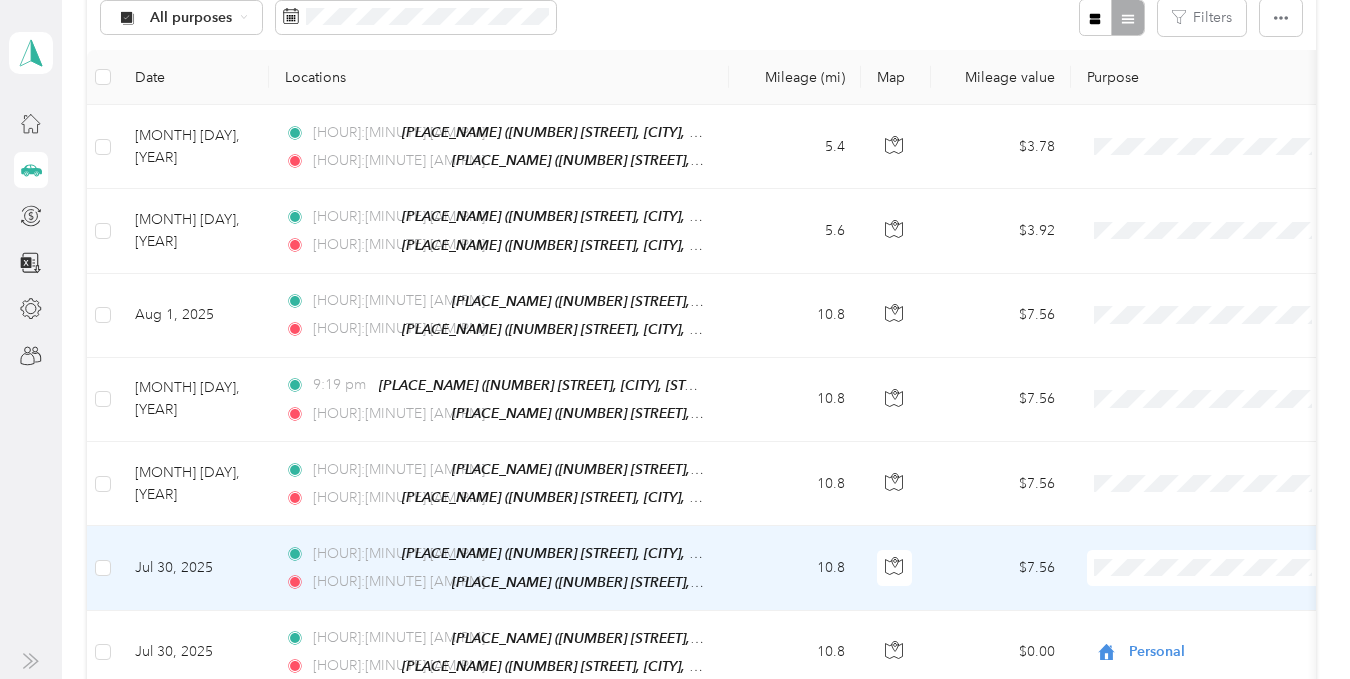 click on "Personal" at bounding box center [1228, 141] 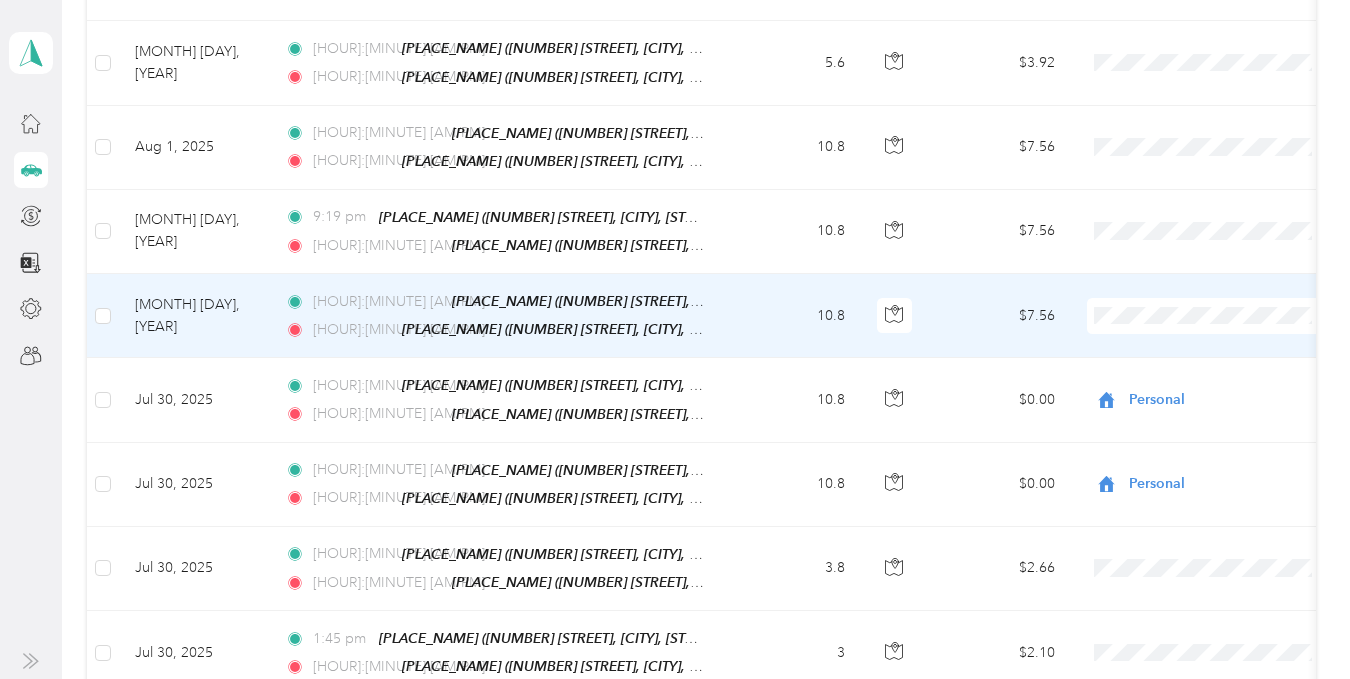 click on "Personal" at bounding box center [1211, 368] 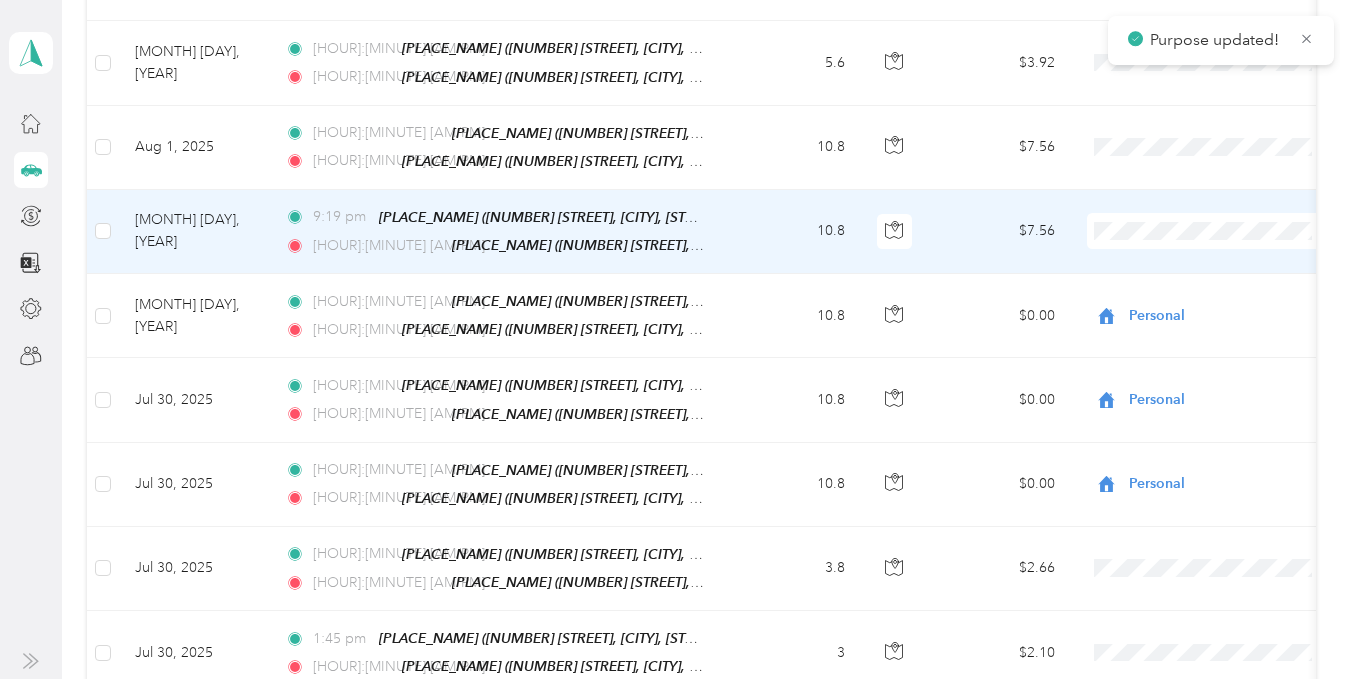 click on "Personal" at bounding box center [1211, 296] 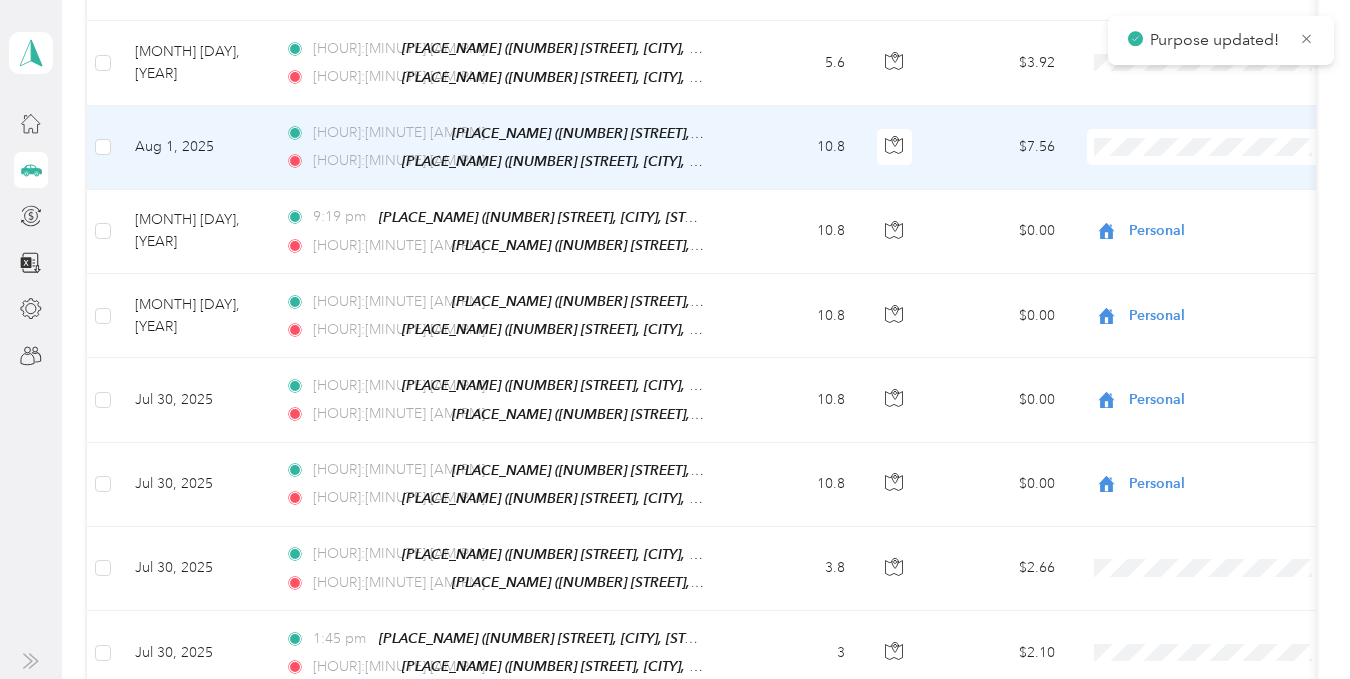 click on "Personal" at bounding box center (1228, 214) 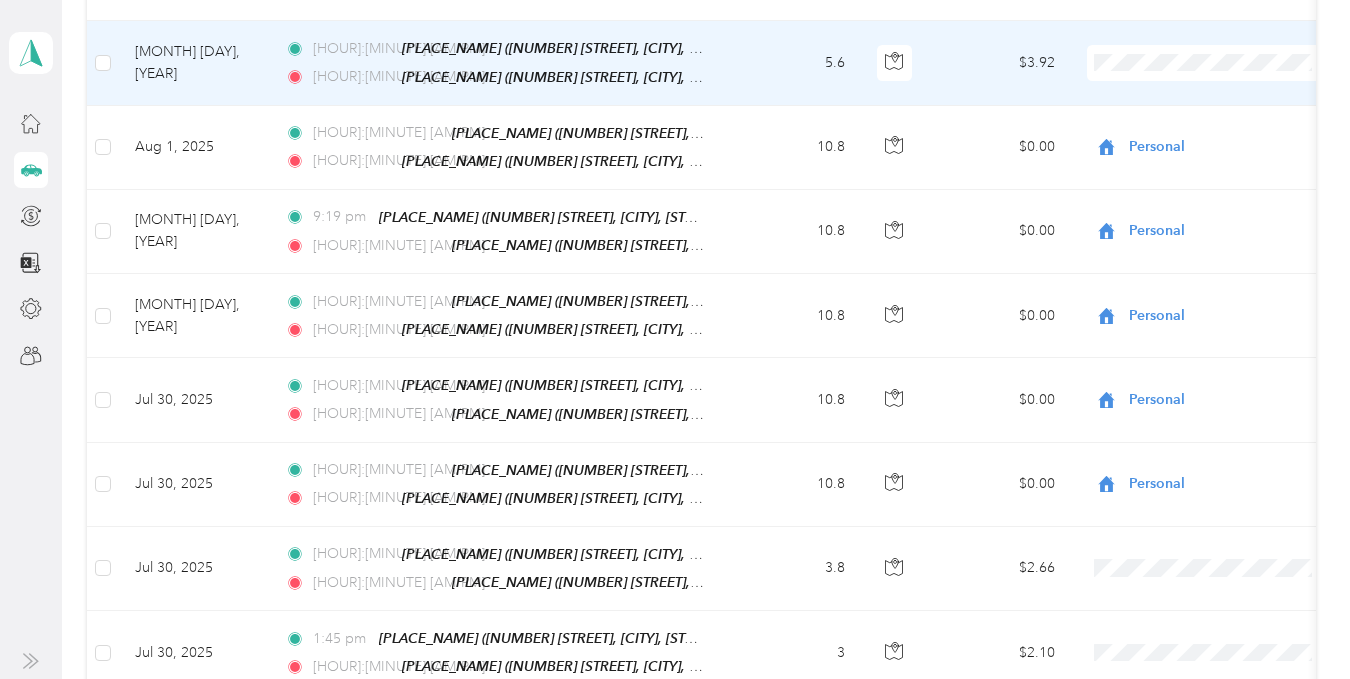 click on "Personal" at bounding box center (1211, 129) 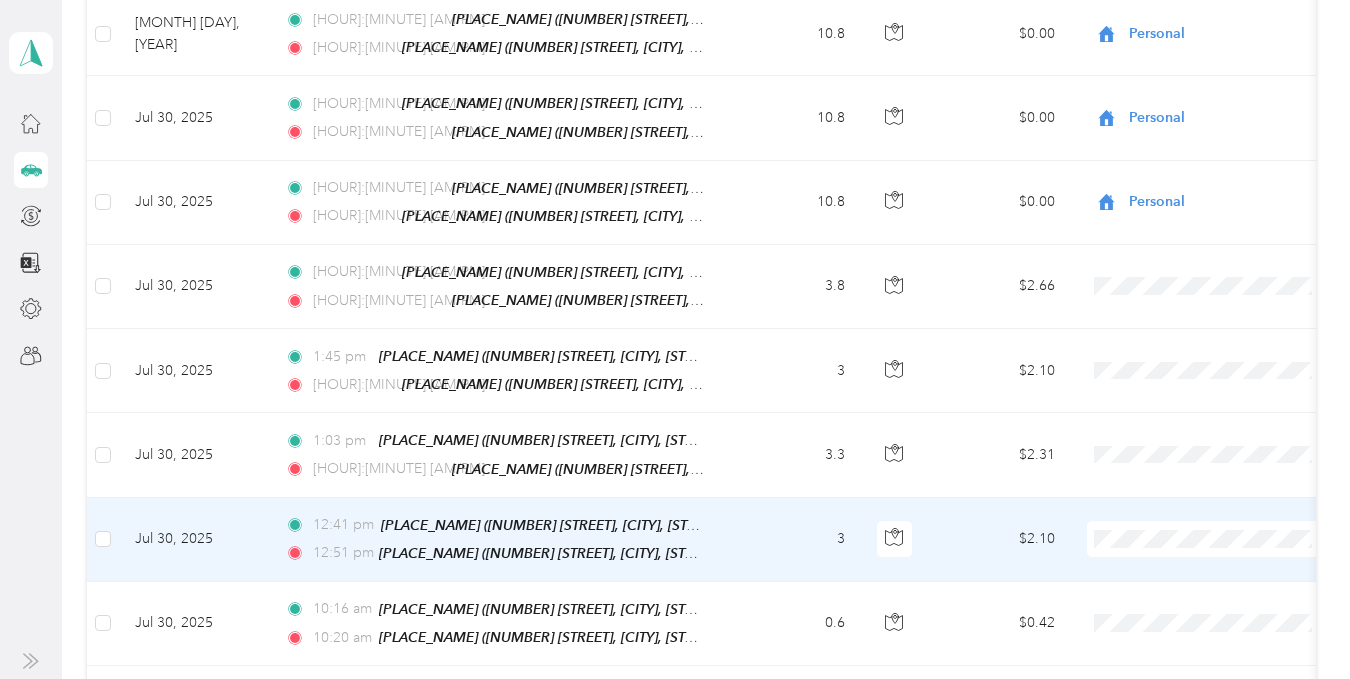 scroll, scrollTop: 700, scrollLeft: 0, axis: vertical 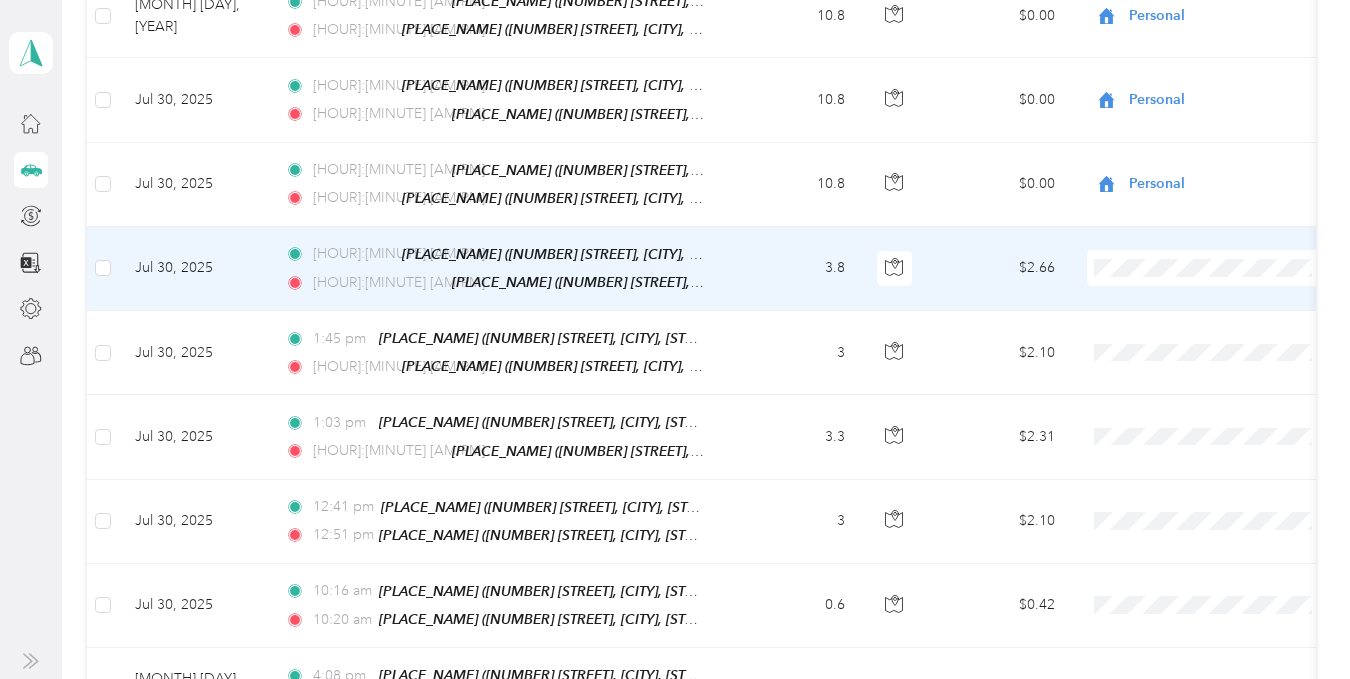 click on "Medical" at bounding box center (1228, 465) 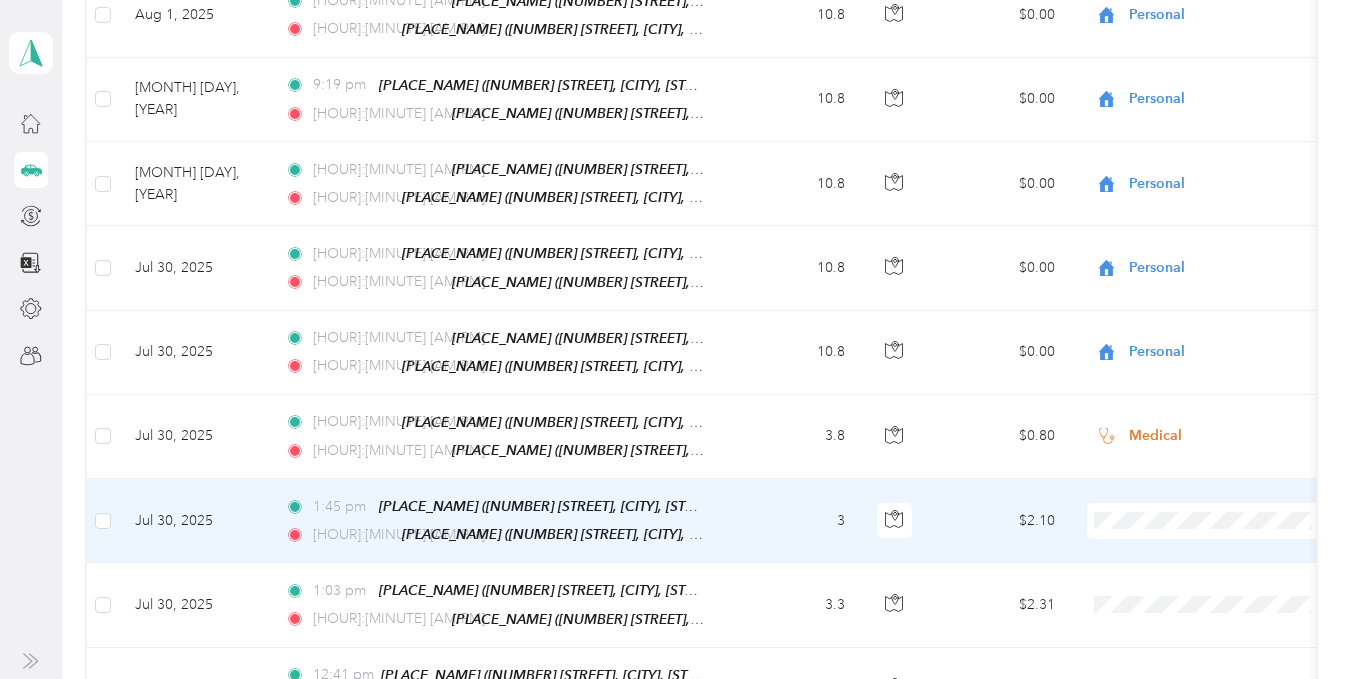 click on "Medical" at bounding box center [1228, 546] 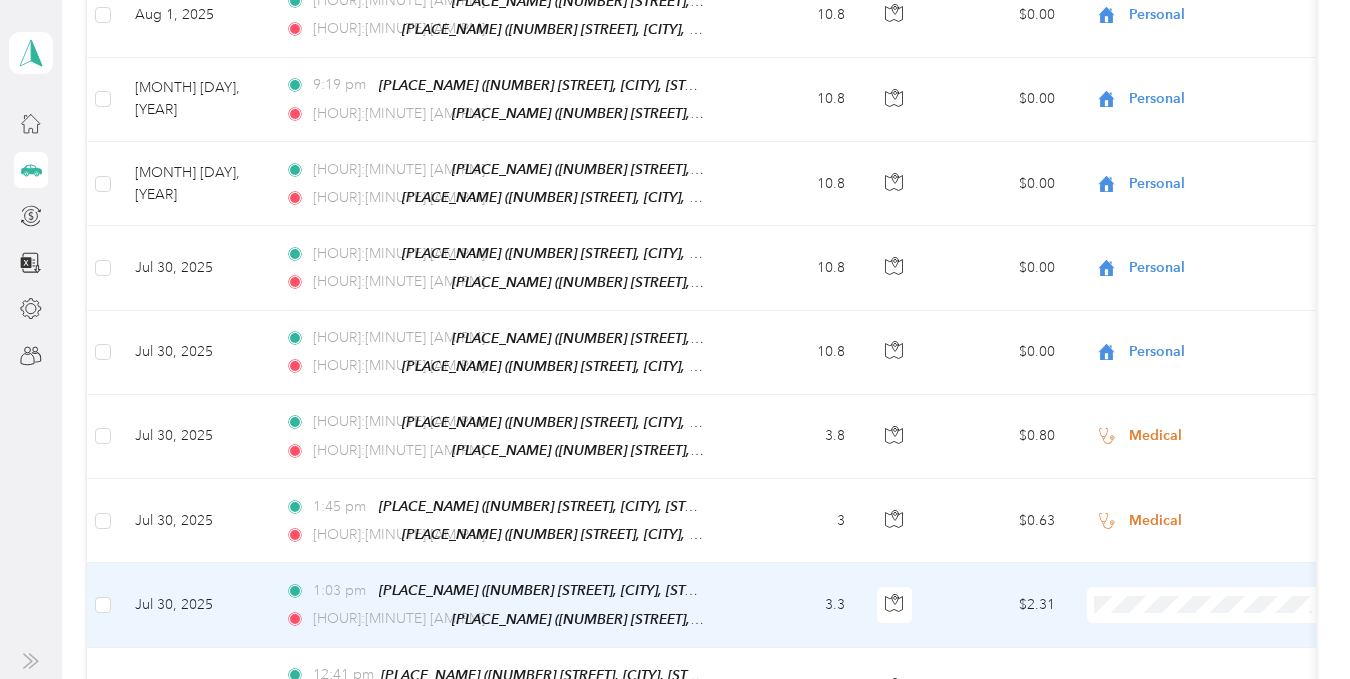 click on "Personal" at bounding box center [1211, 170] 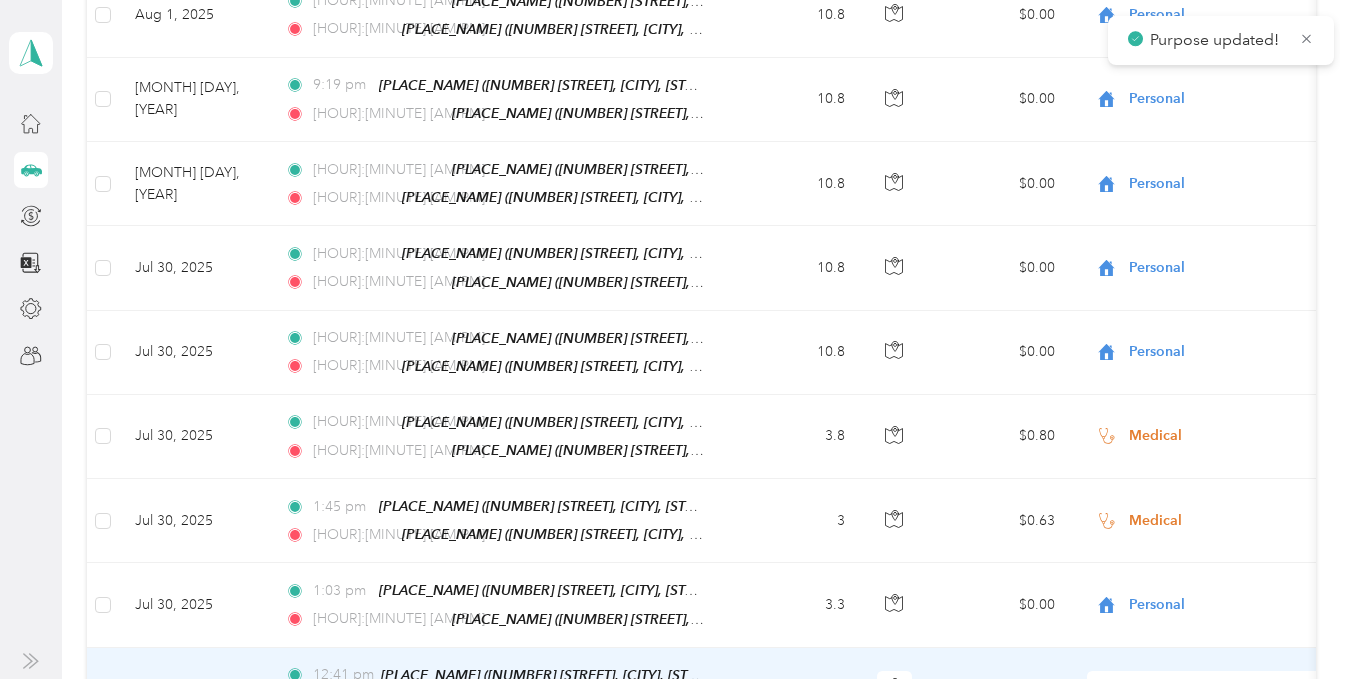 click at bounding box center (1211, 689) 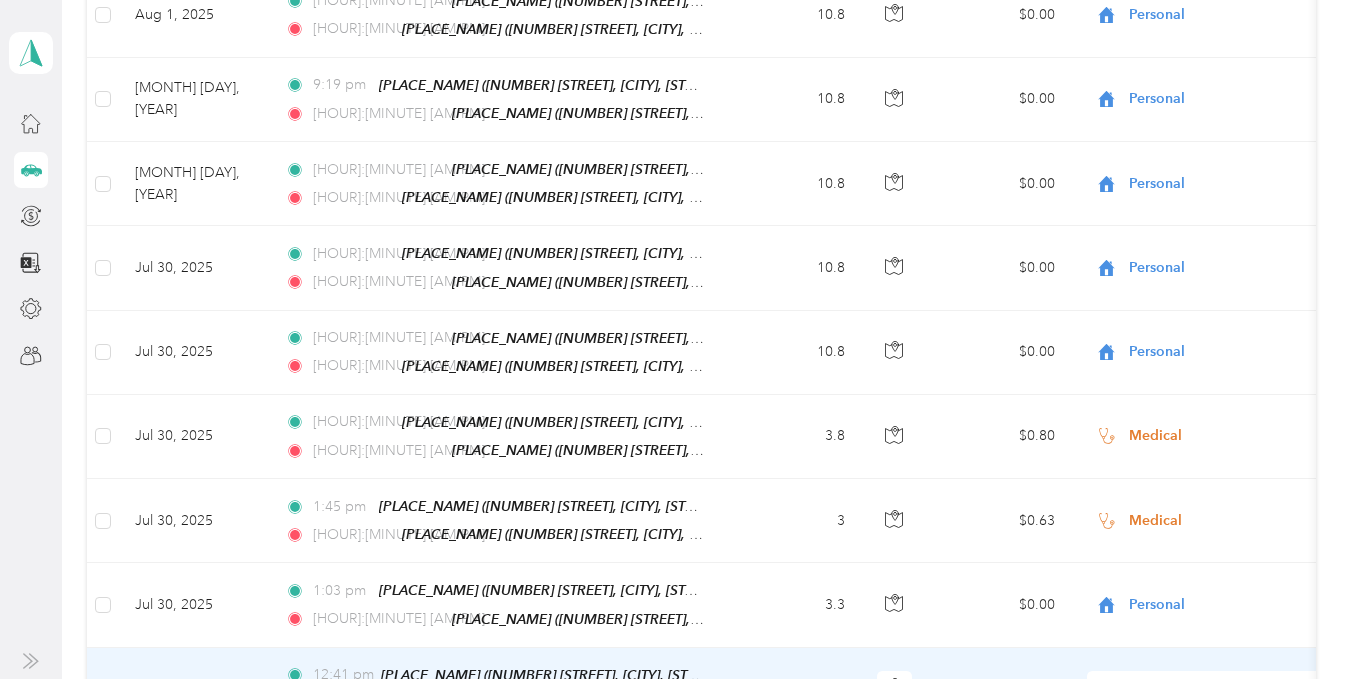 click on "Personal" at bounding box center (1211, 252) 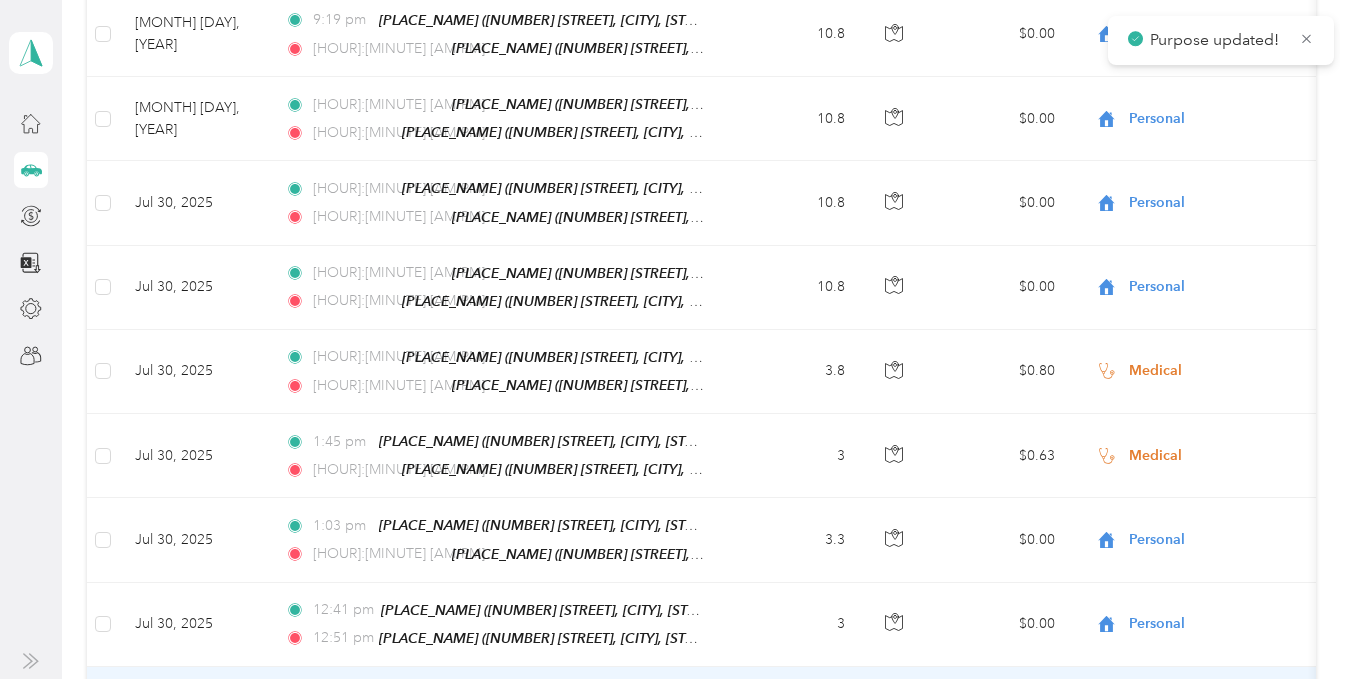 scroll, scrollTop: 900, scrollLeft: 0, axis: vertical 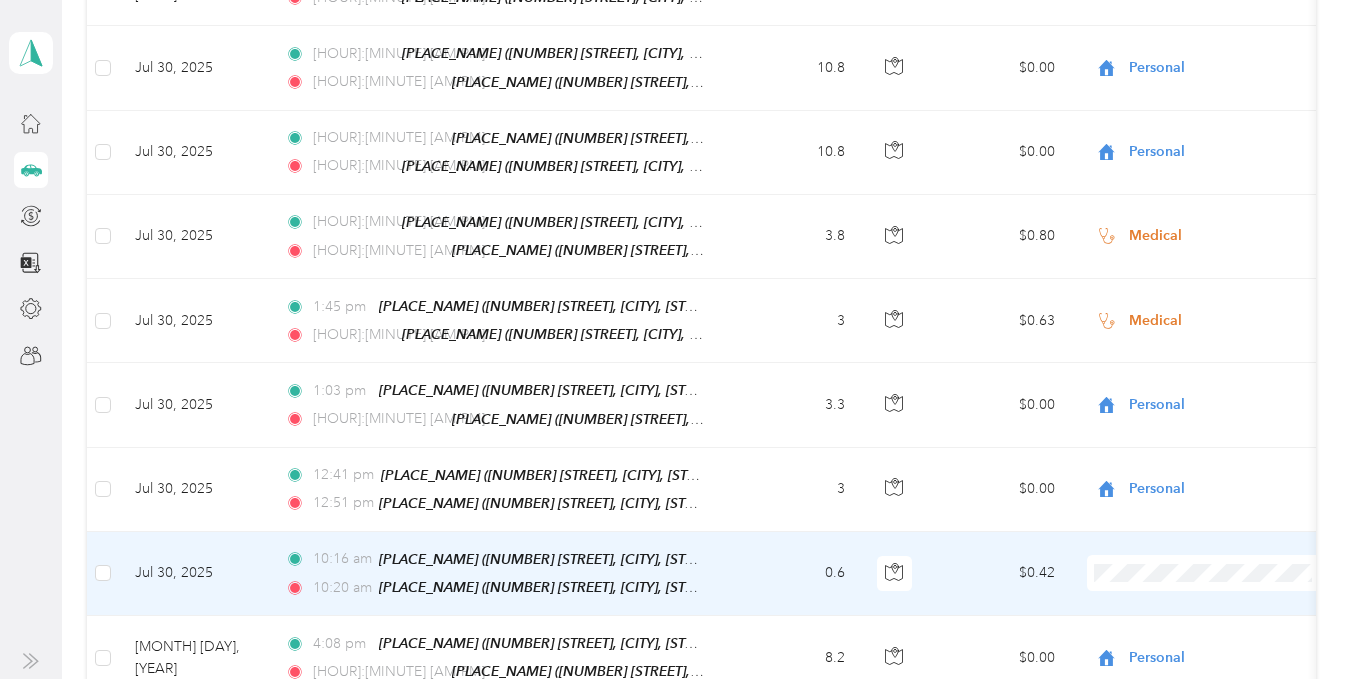 click on "Personal" at bounding box center (1211, 134) 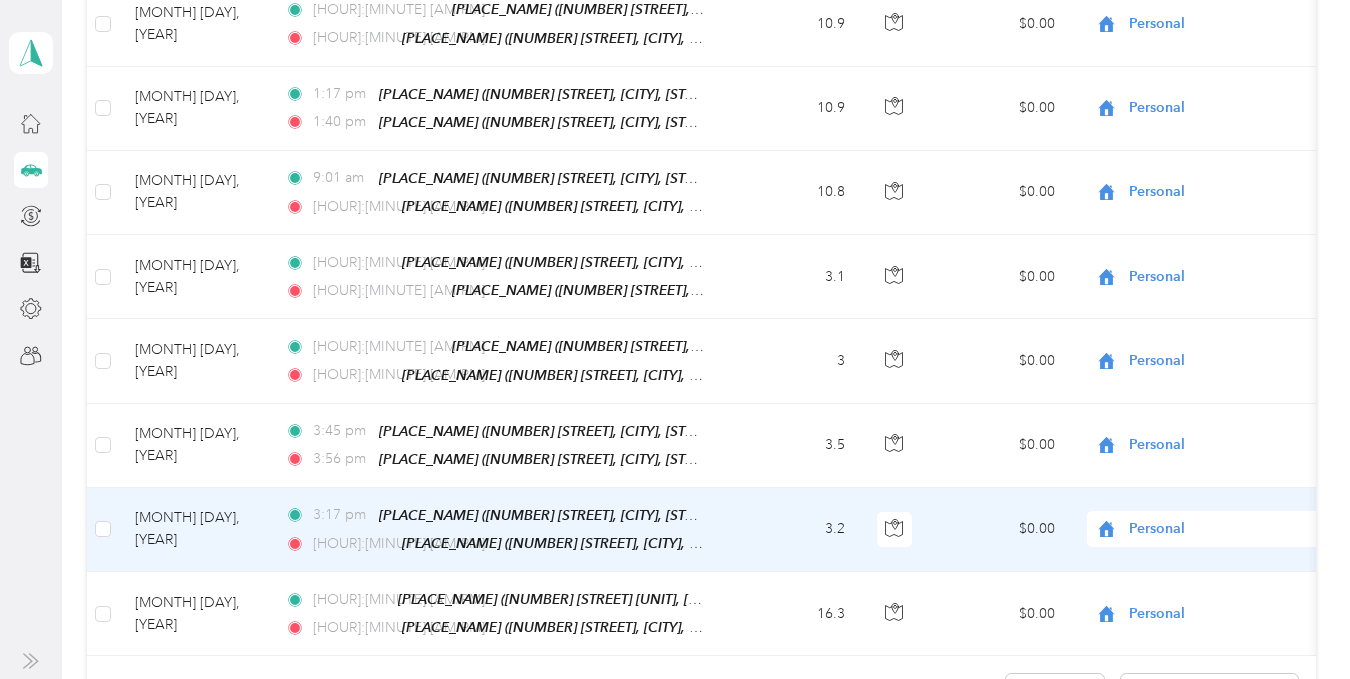 scroll, scrollTop: 2000, scrollLeft: 0, axis: vertical 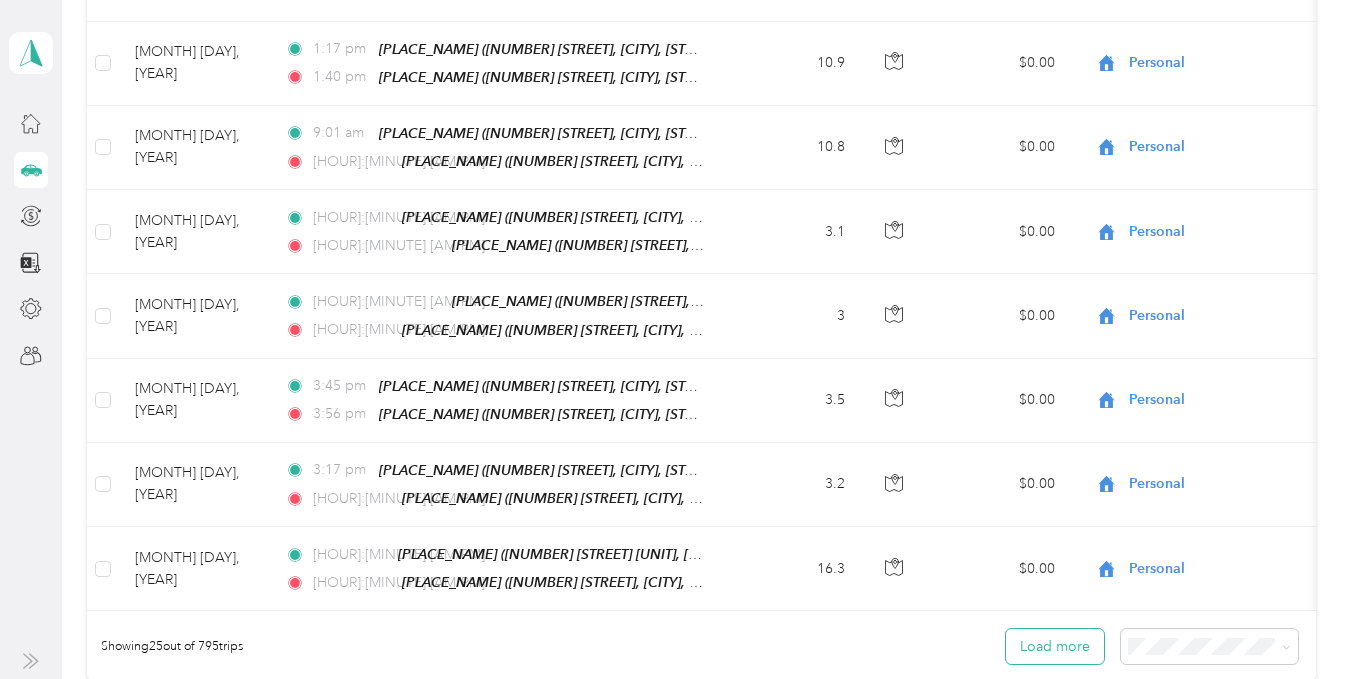 click on "Load more" at bounding box center [1055, 646] 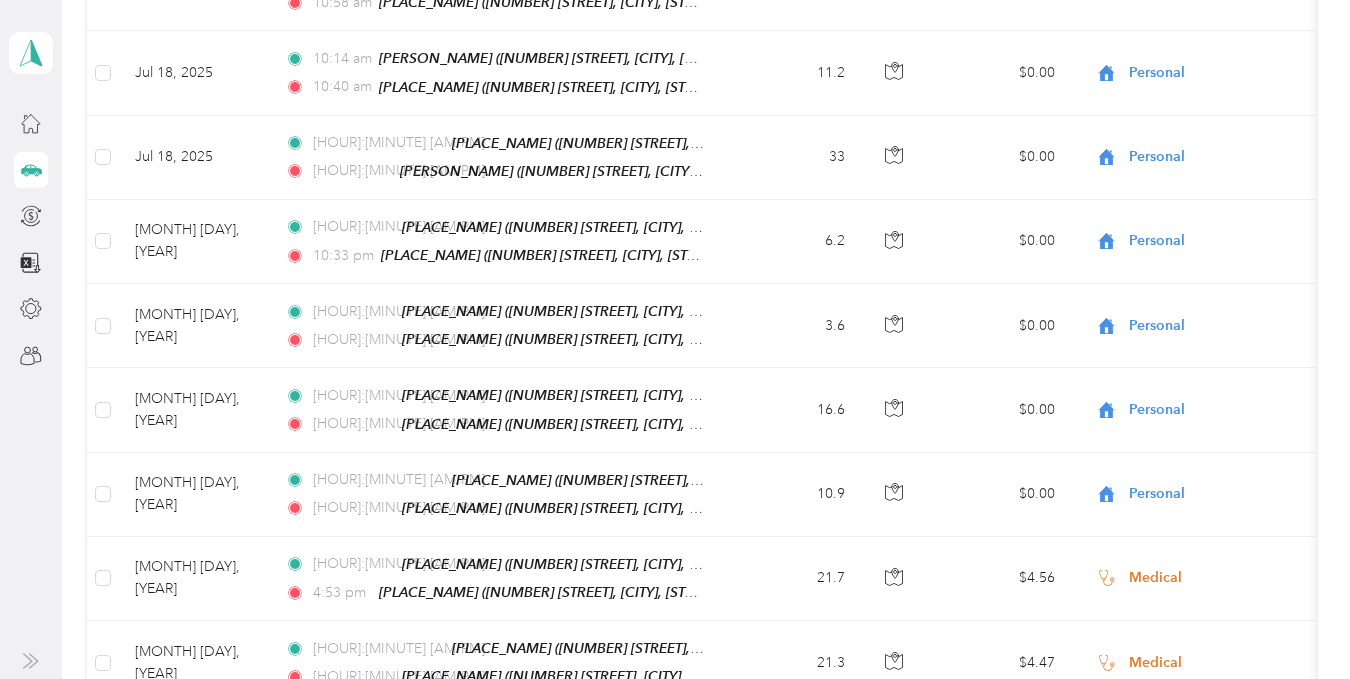 scroll, scrollTop: 3900, scrollLeft: 0, axis: vertical 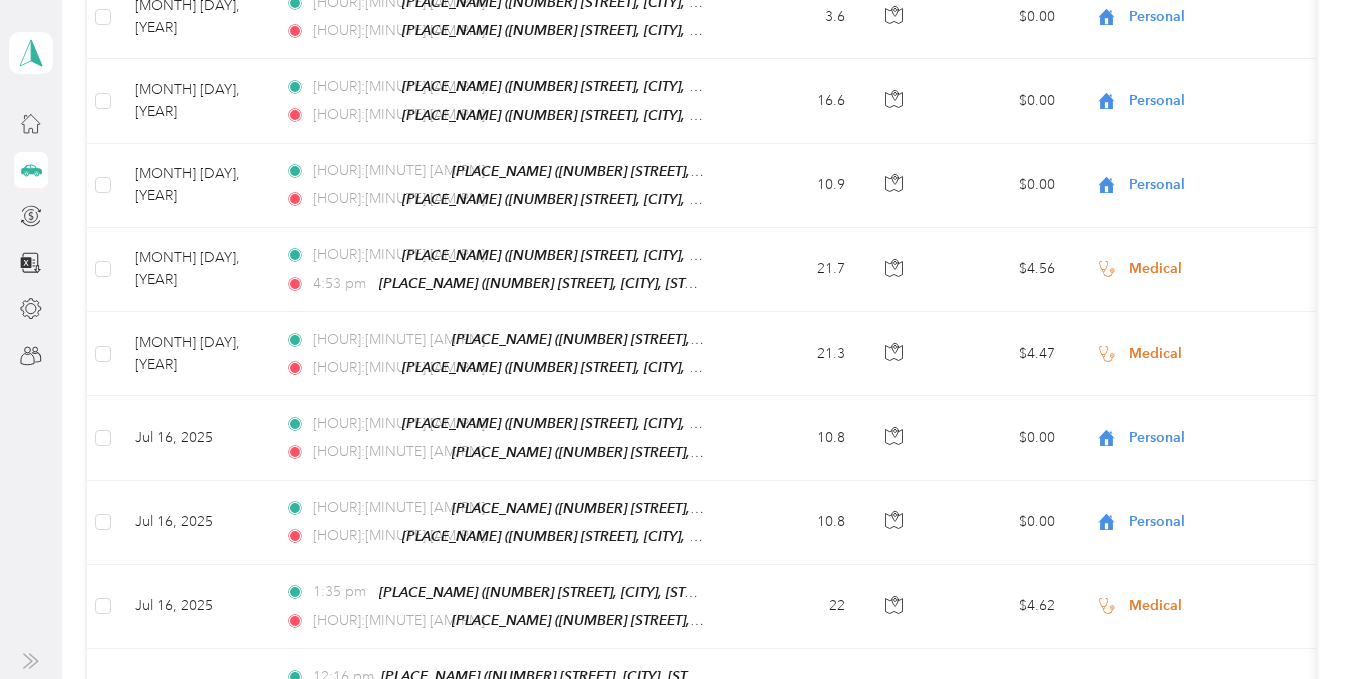 click on "Load more" at bounding box center (1055, 852) 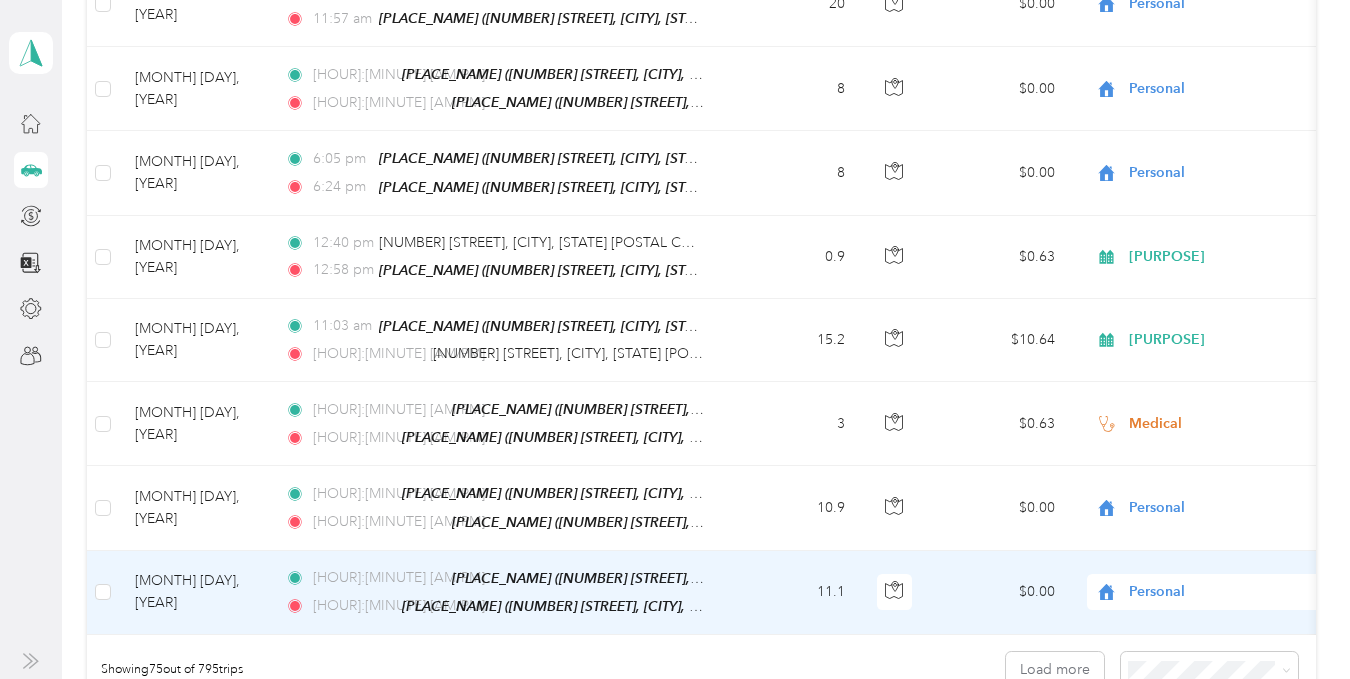 scroll, scrollTop: 6188, scrollLeft: 0, axis: vertical 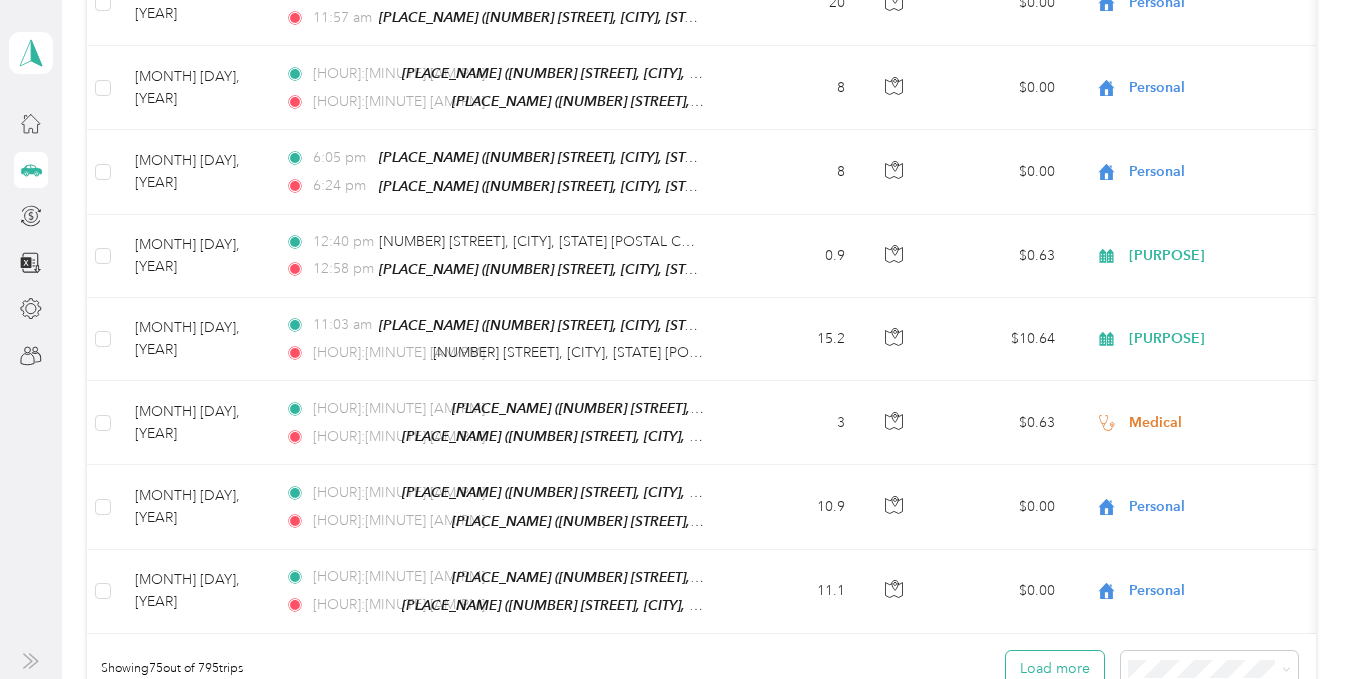 click on "Load more" at bounding box center (1055, 668) 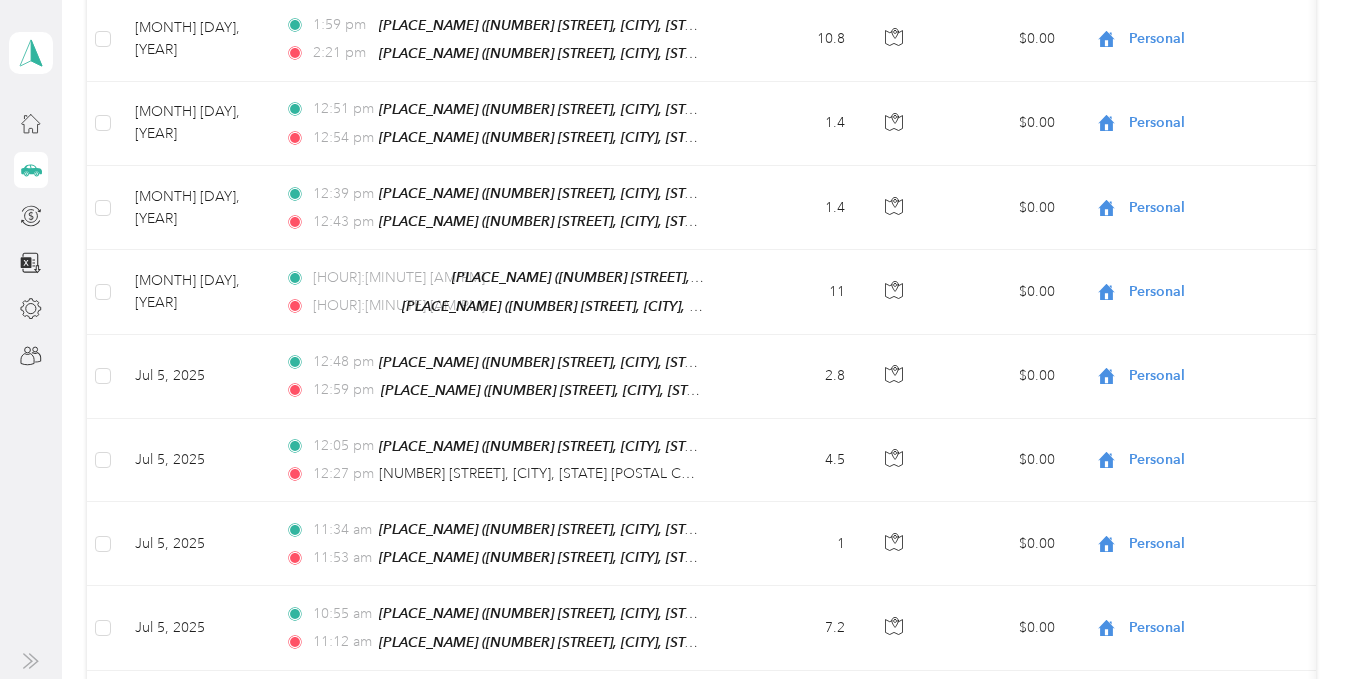 scroll, scrollTop: 8245, scrollLeft: 0, axis: vertical 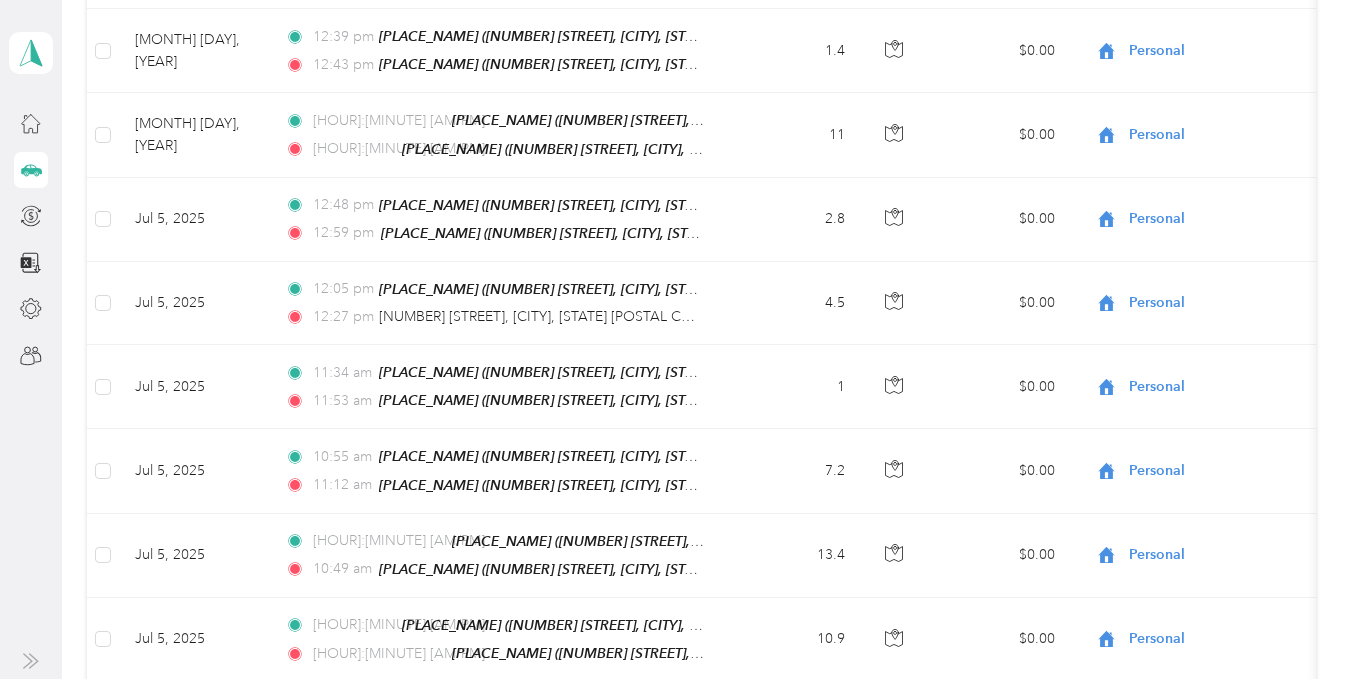 click on "Load more" at bounding box center (1055, 717) 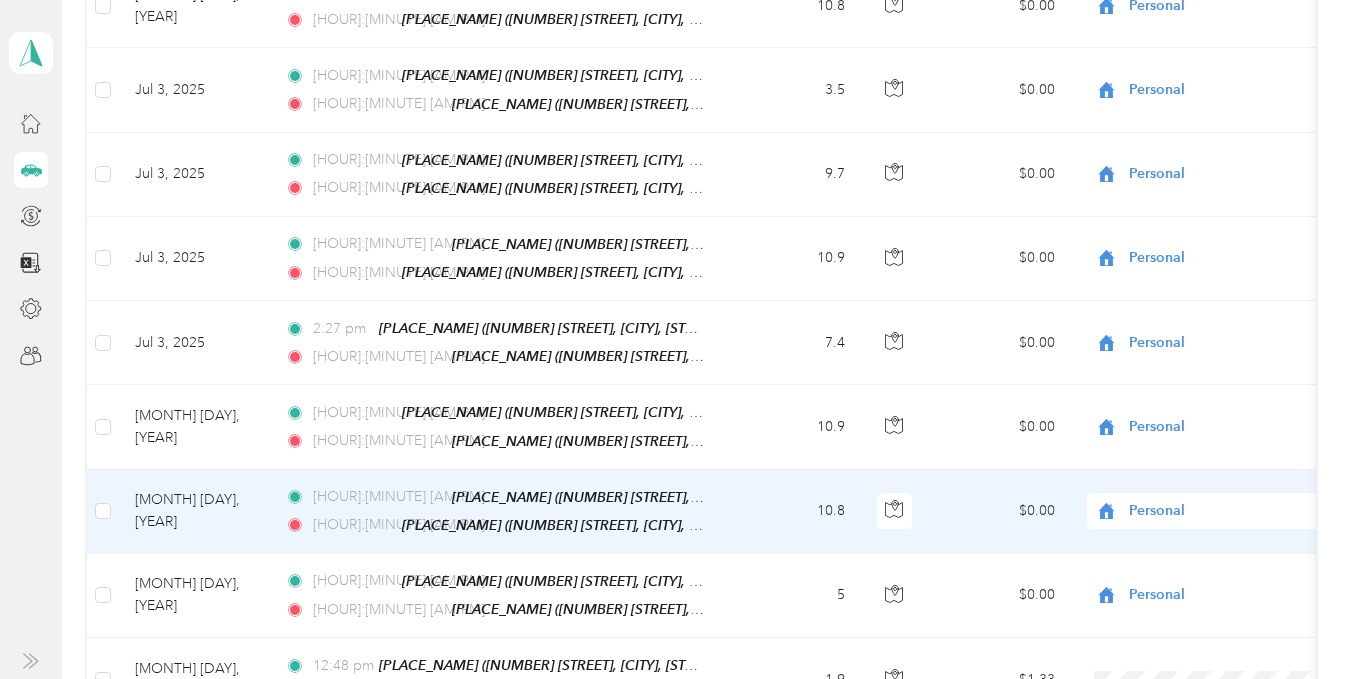 scroll, scrollTop: 9045, scrollLeft: 0, axis: vertical 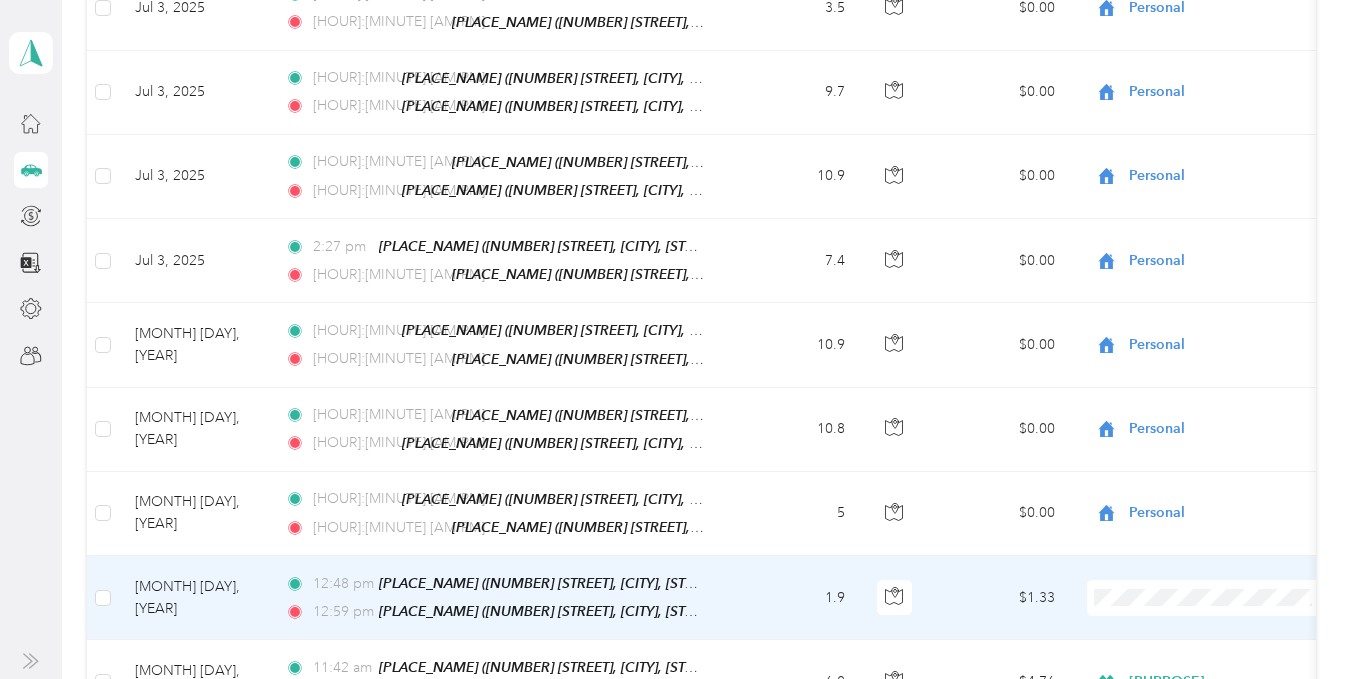 click on "[PURPOSE]" at bounding box center [1228, 323] 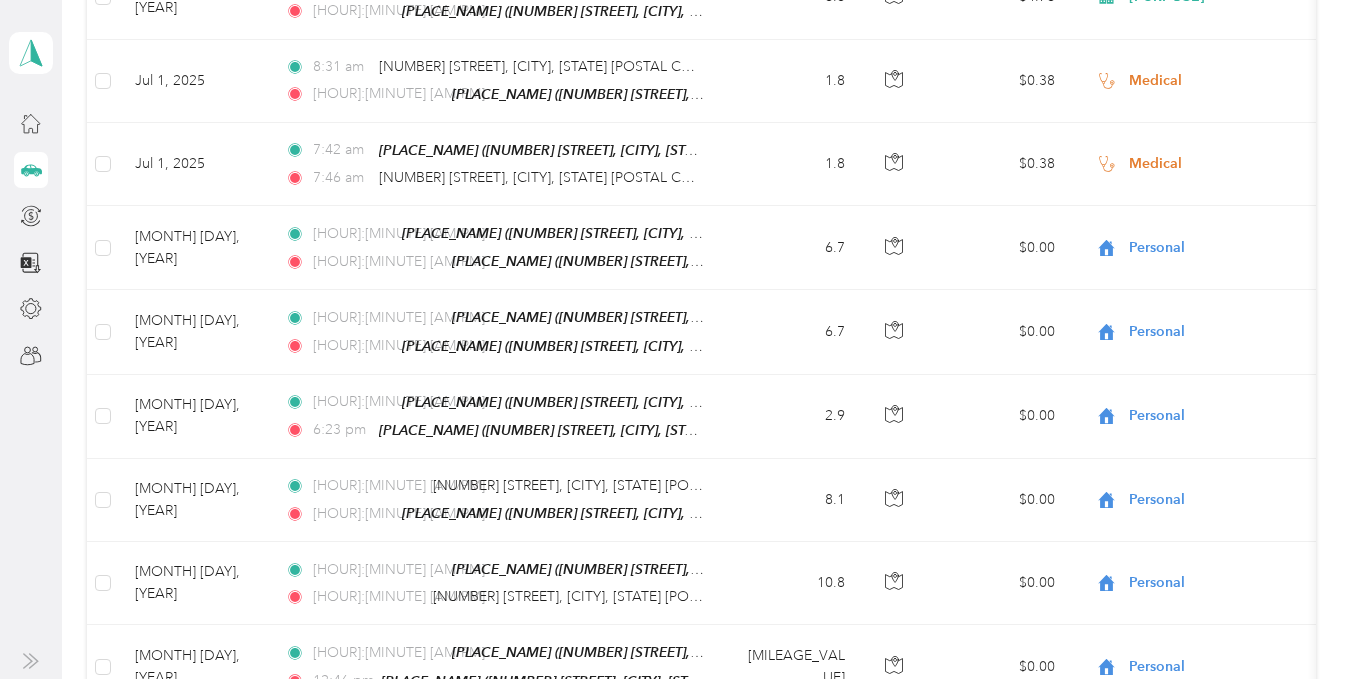 scroll, scrollTop: 9745, scrollLeft: 0, axis: vertical 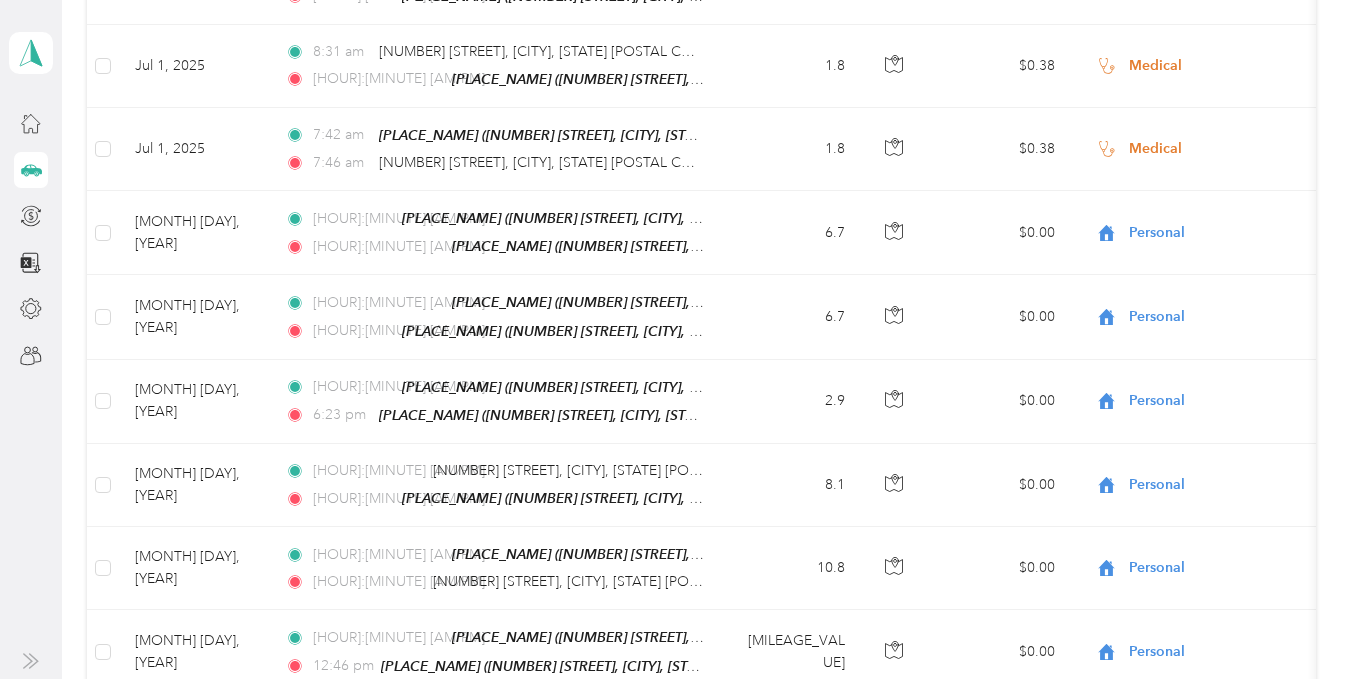 click on "Personal" at bounding box center (1228, 172) 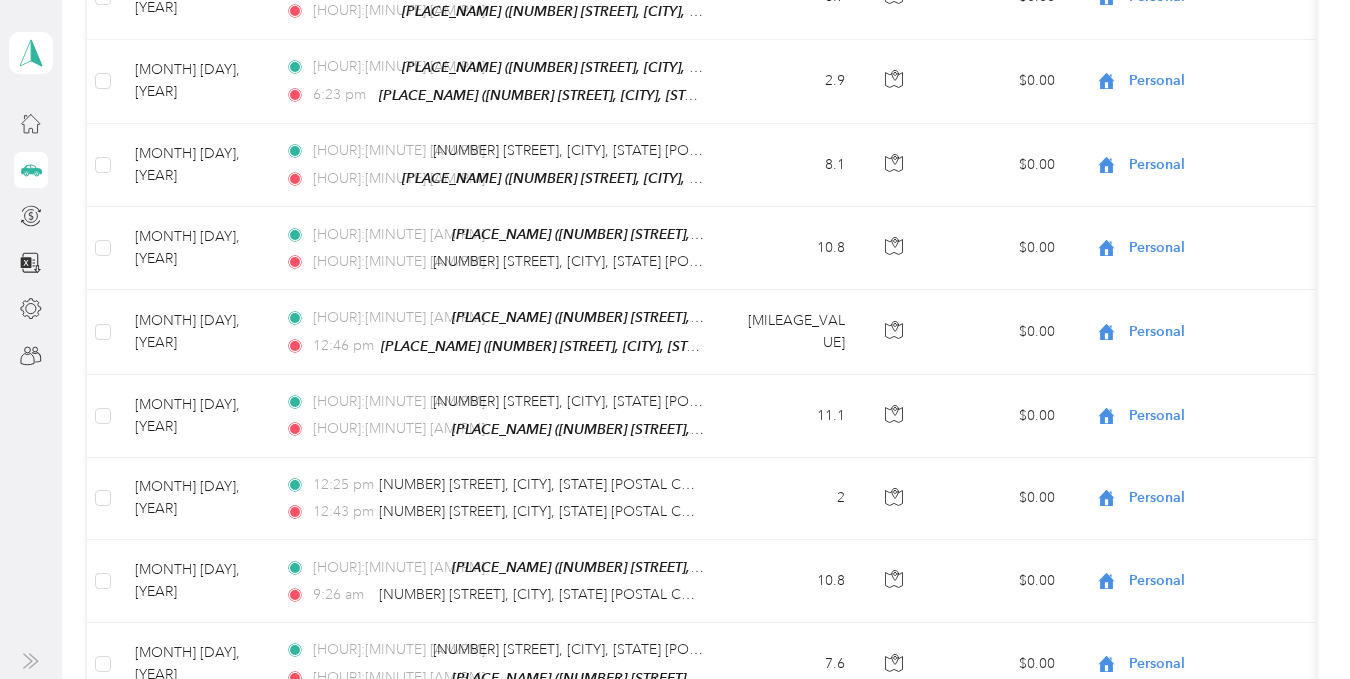 scroll, scrollTop: 10145, scrollLeft: 0, axis: vertical 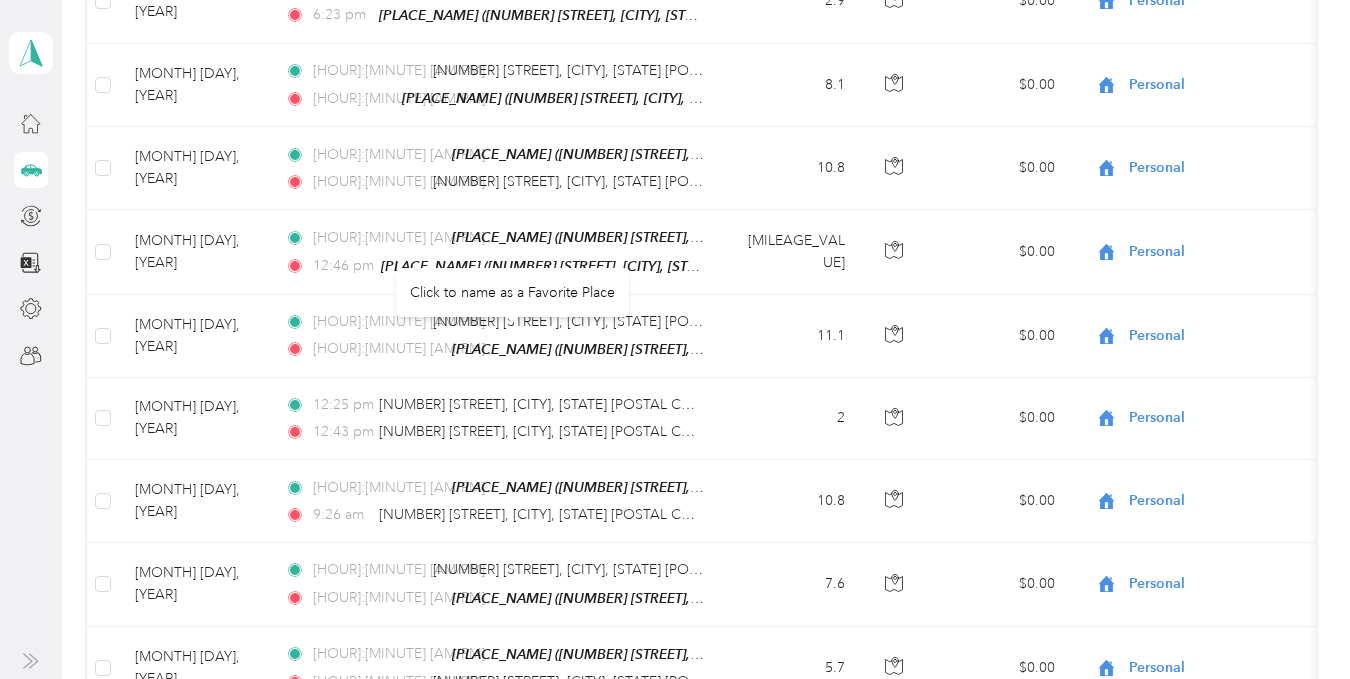 click on "[NUMBER] [STREET], [CITY], [STATE] [POSTAL CODE], [COUNTRY]" at bounding box center [643, 736] 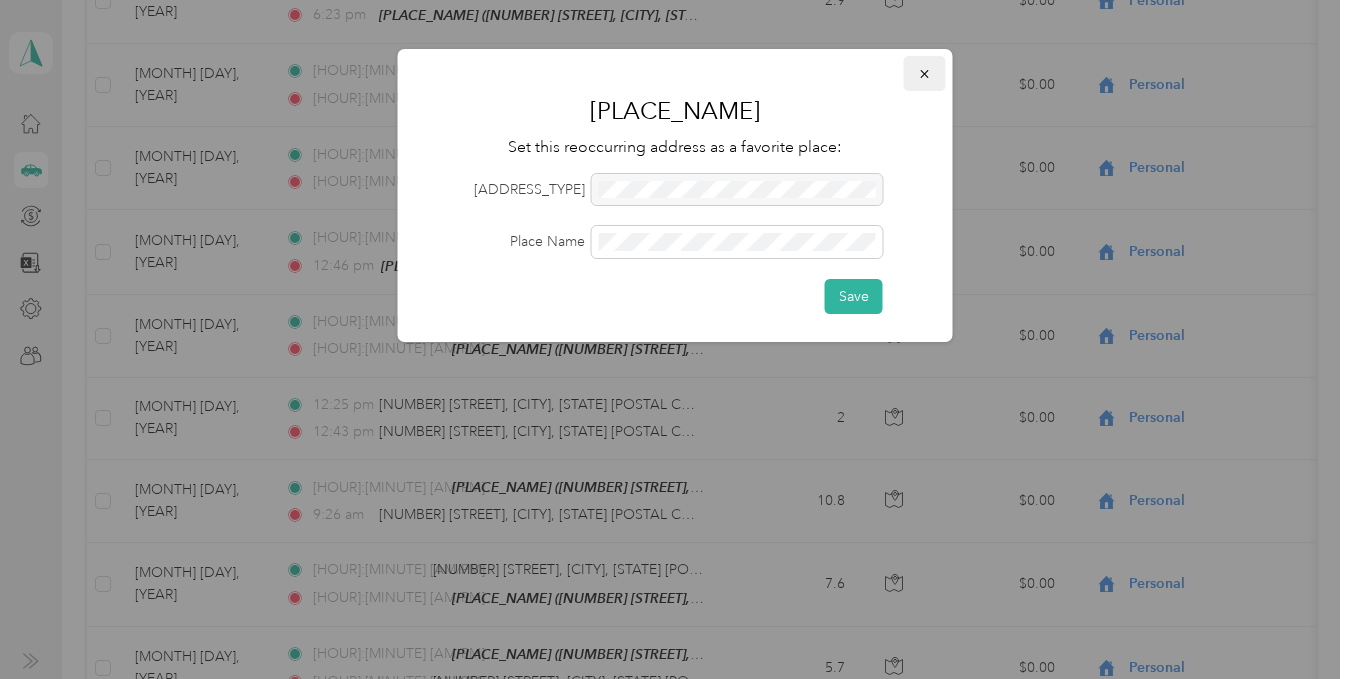 click 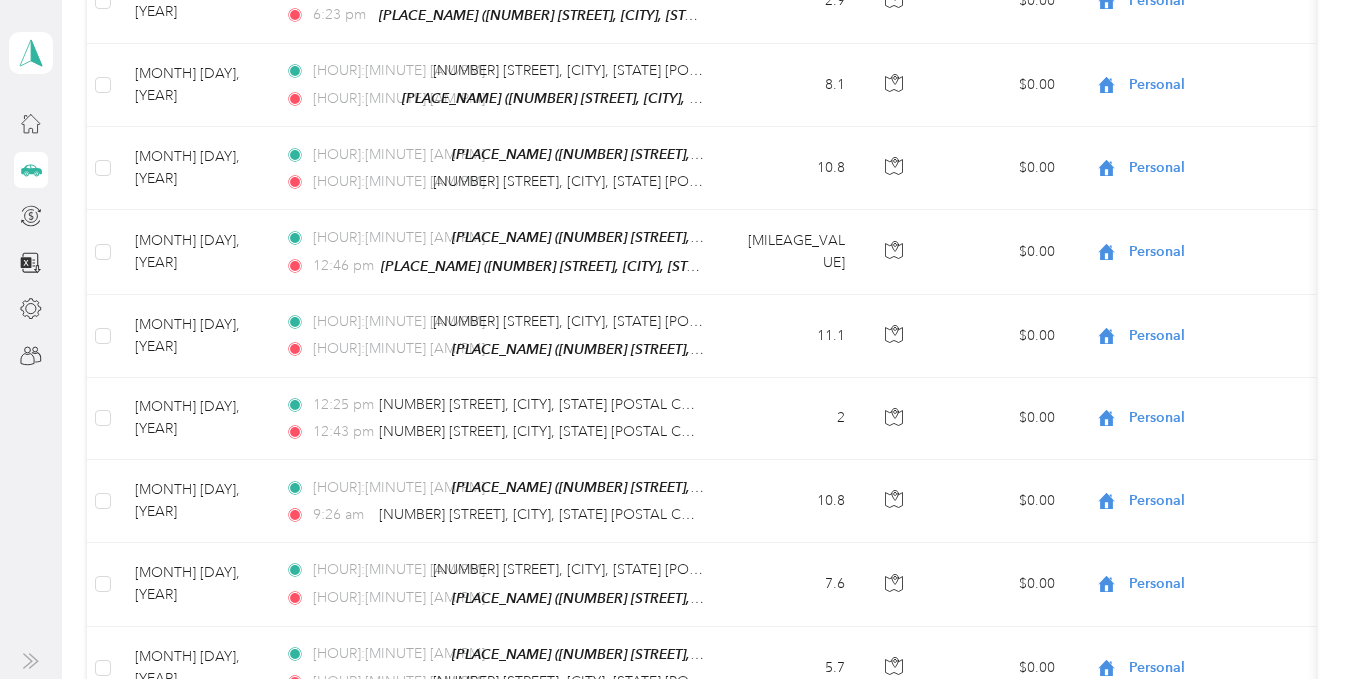 click on "Personal" at bounding box center [1228, 421] 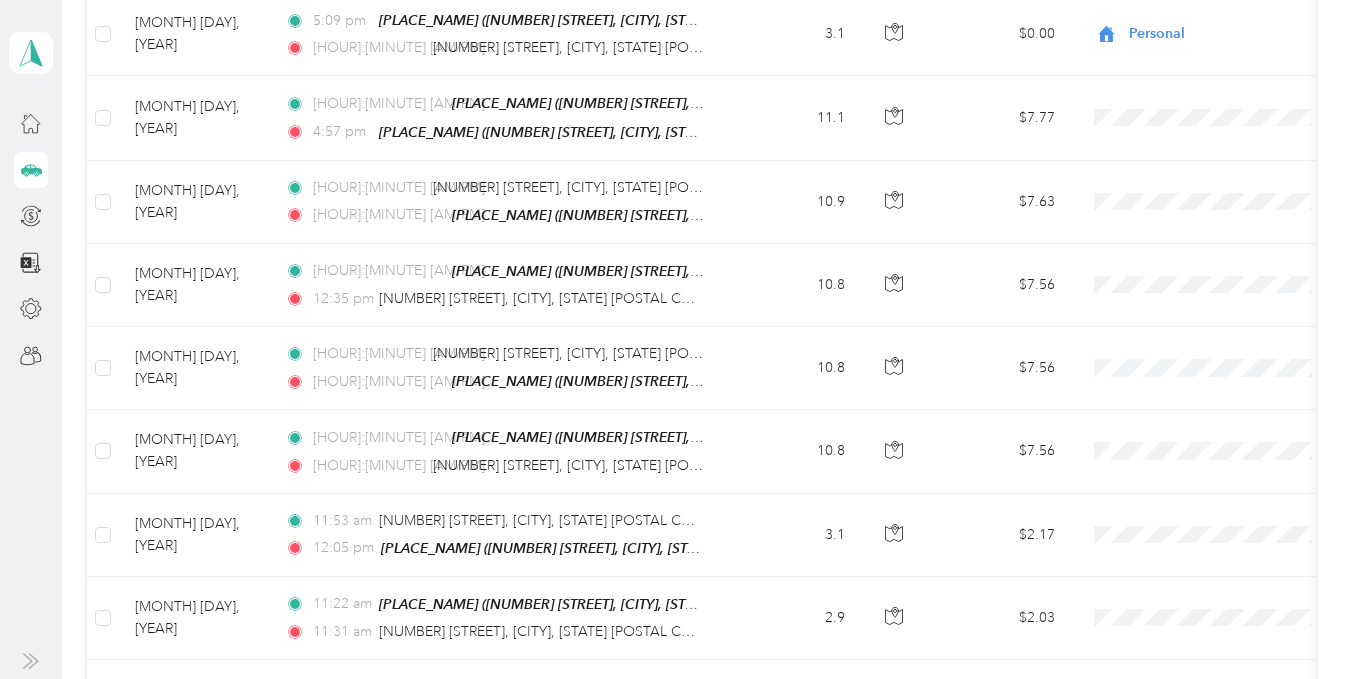 scroll, scrollTop: 11045, scrollLeft: 0, axis: vertical 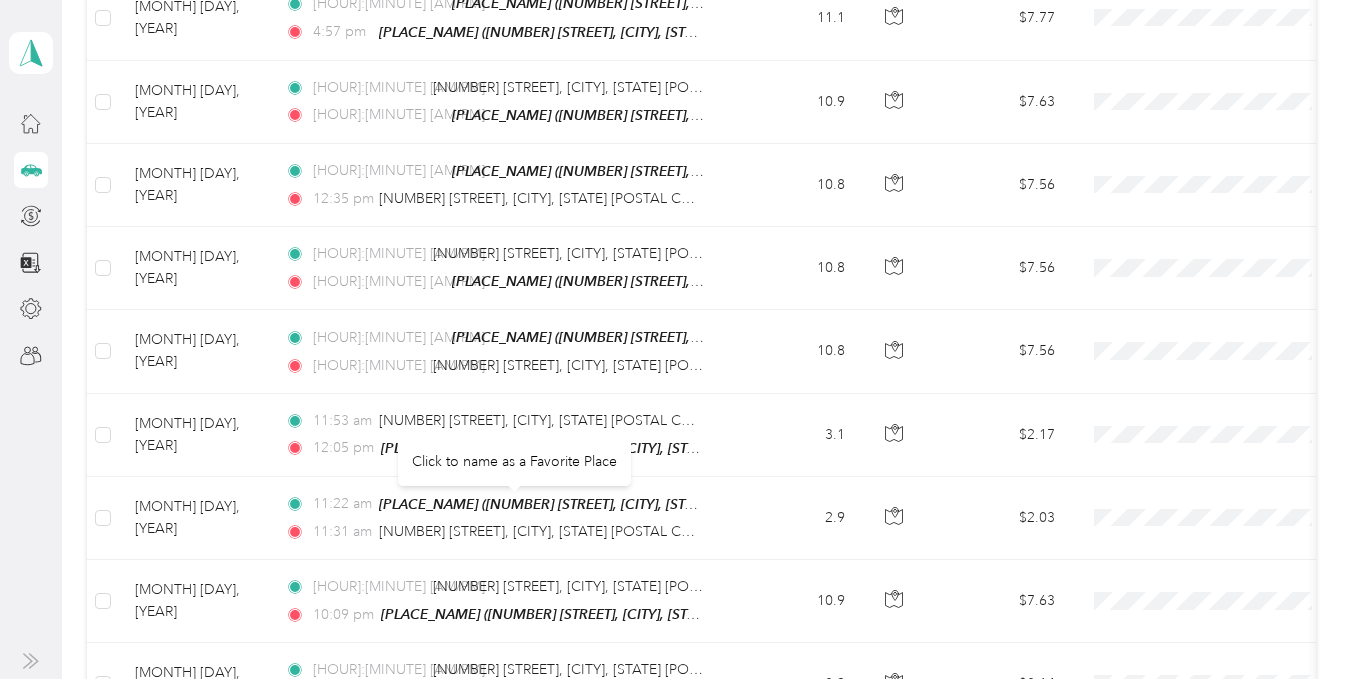 click on "[NUMBER] [STREET], [CITY], [STATE] [POSTAL CODE], [COUNTRY]" at bounding box center (589, 917) 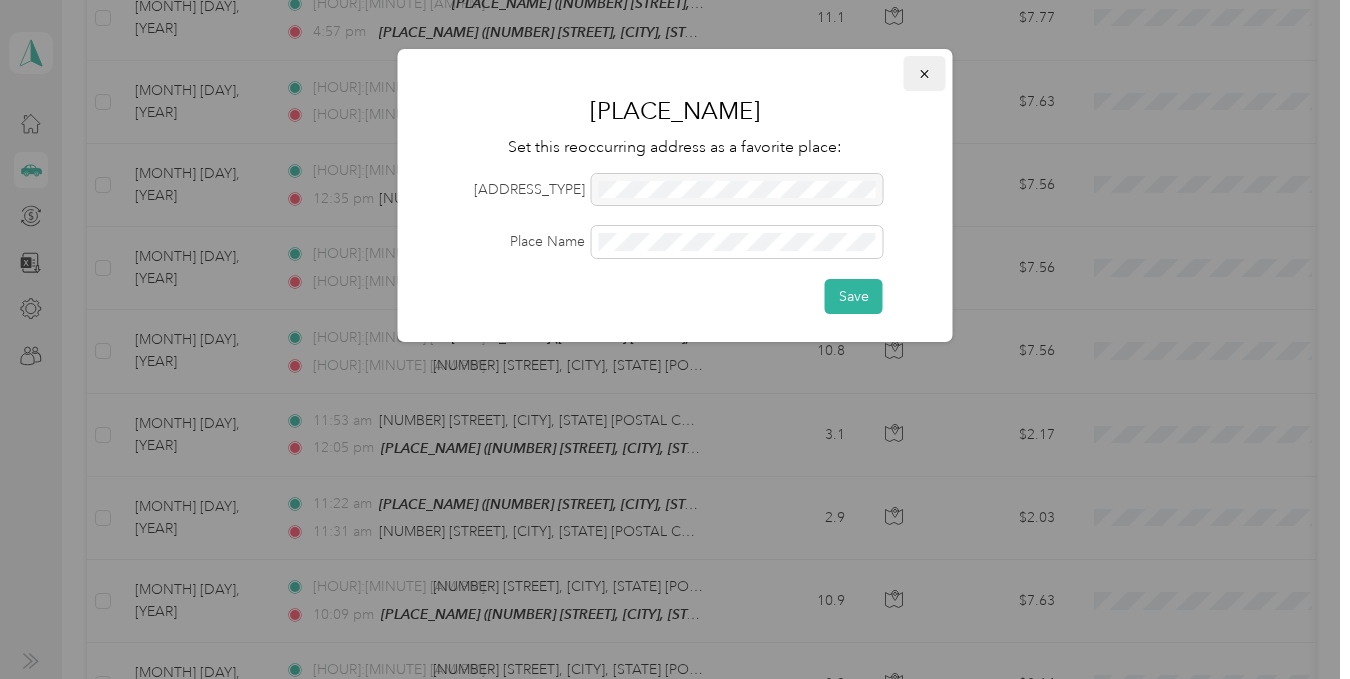 click 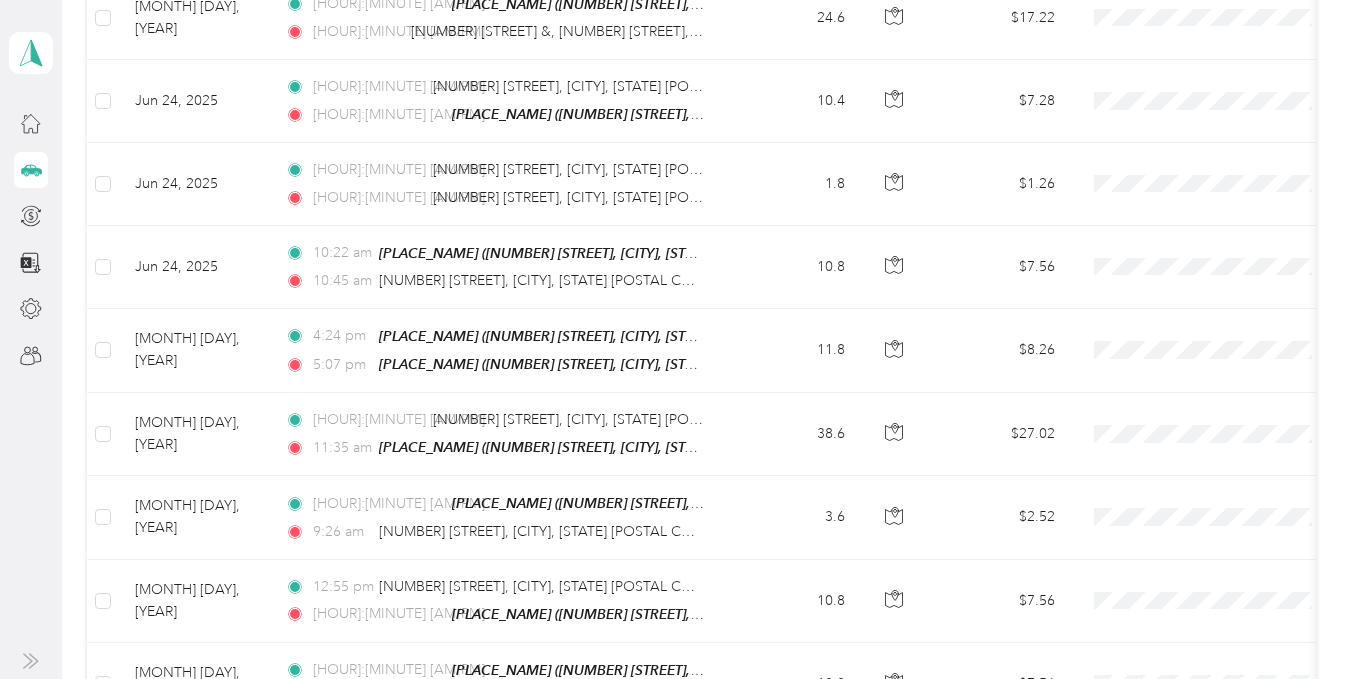 scroll, scrollTop: 12245, scrollLeft: 0, axis: vertical 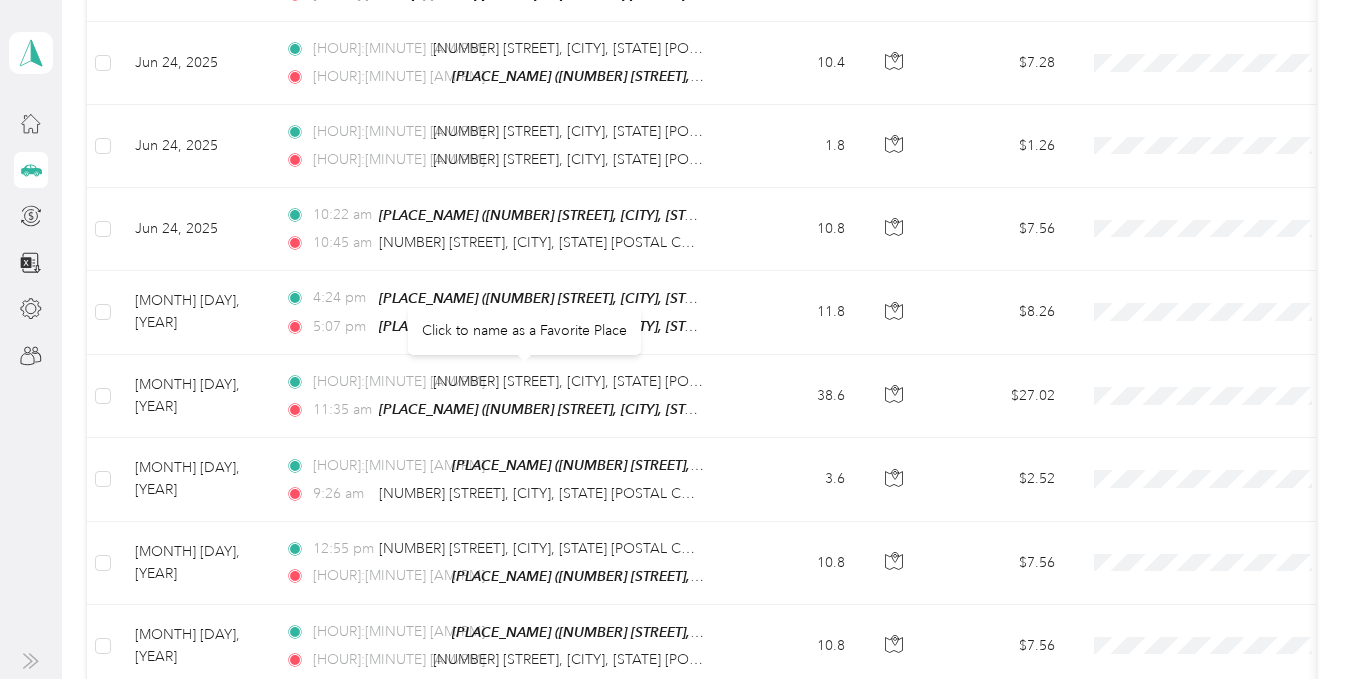 click on "[NUMBER] [STREET], [CITY], [STATE] [POSTAL CODE], [COUNTRY]" at bounding box center (643, 798) 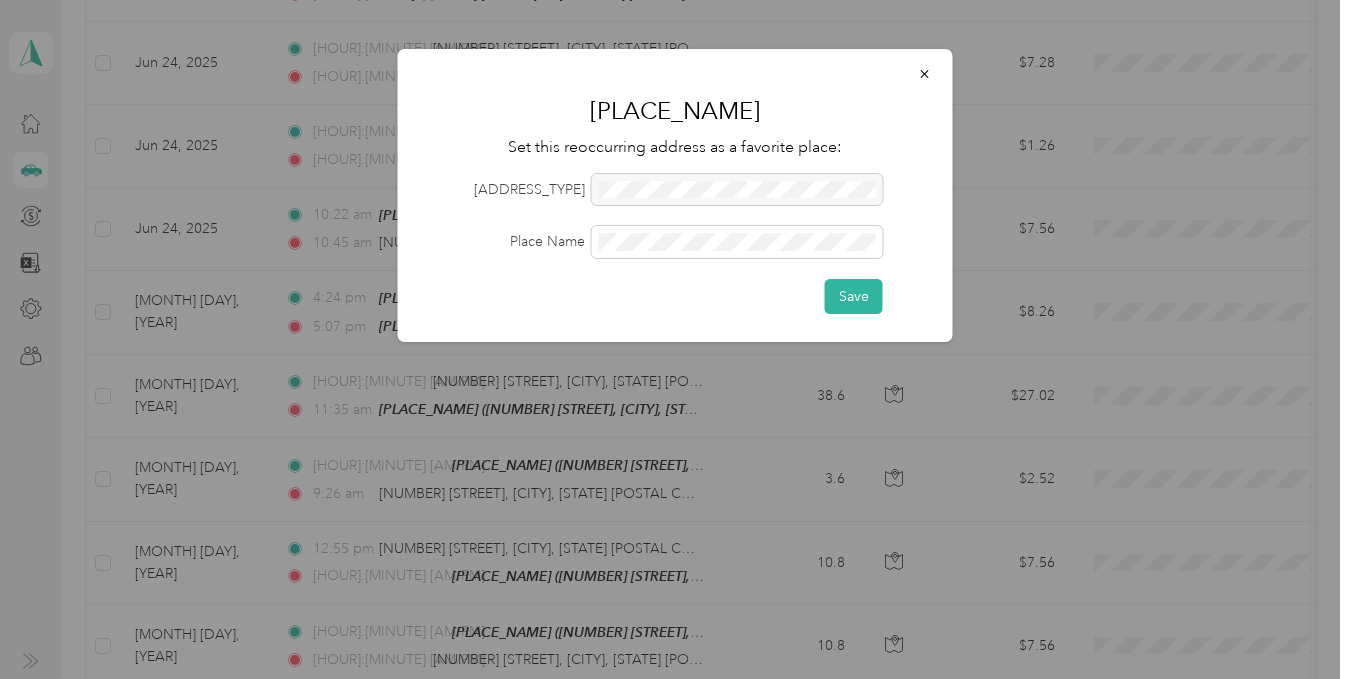 drag, startPoint x: 598, startPoint y: 182, endPoint x: 697, endPoint y: 181, distance: 99.00505 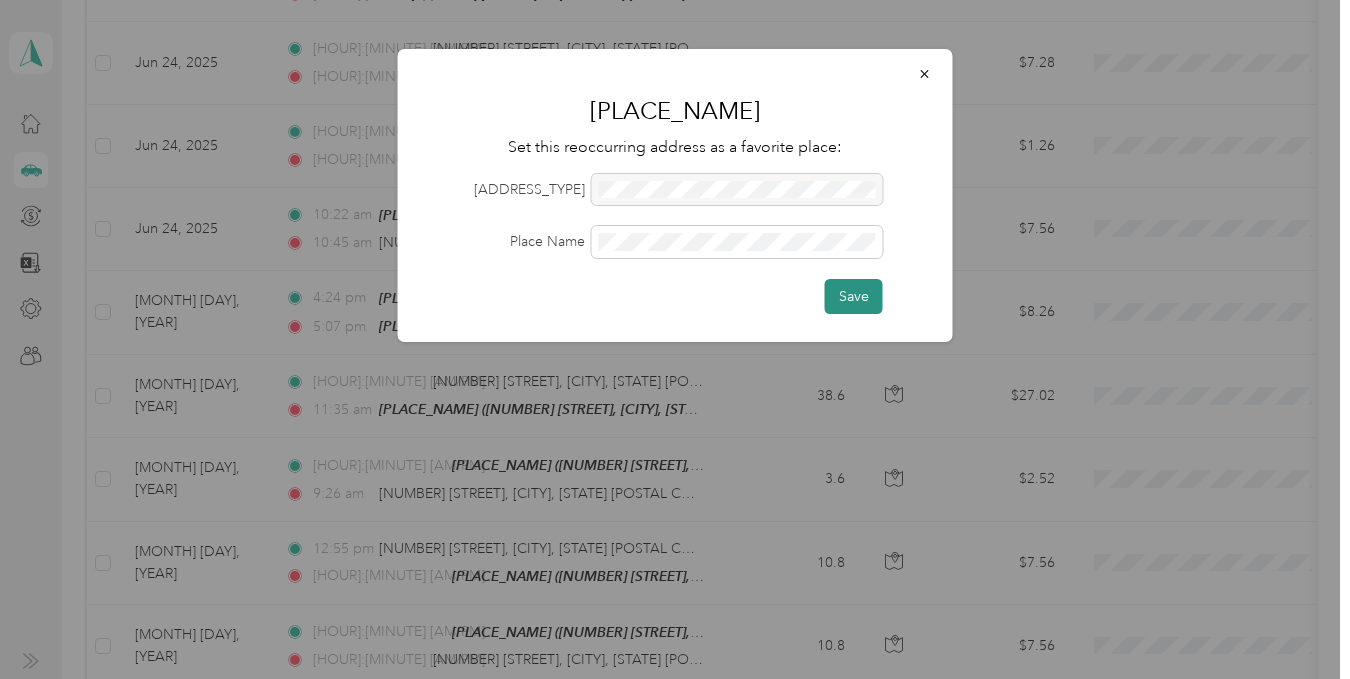 click on "Save" at bounding box center [854, 296] 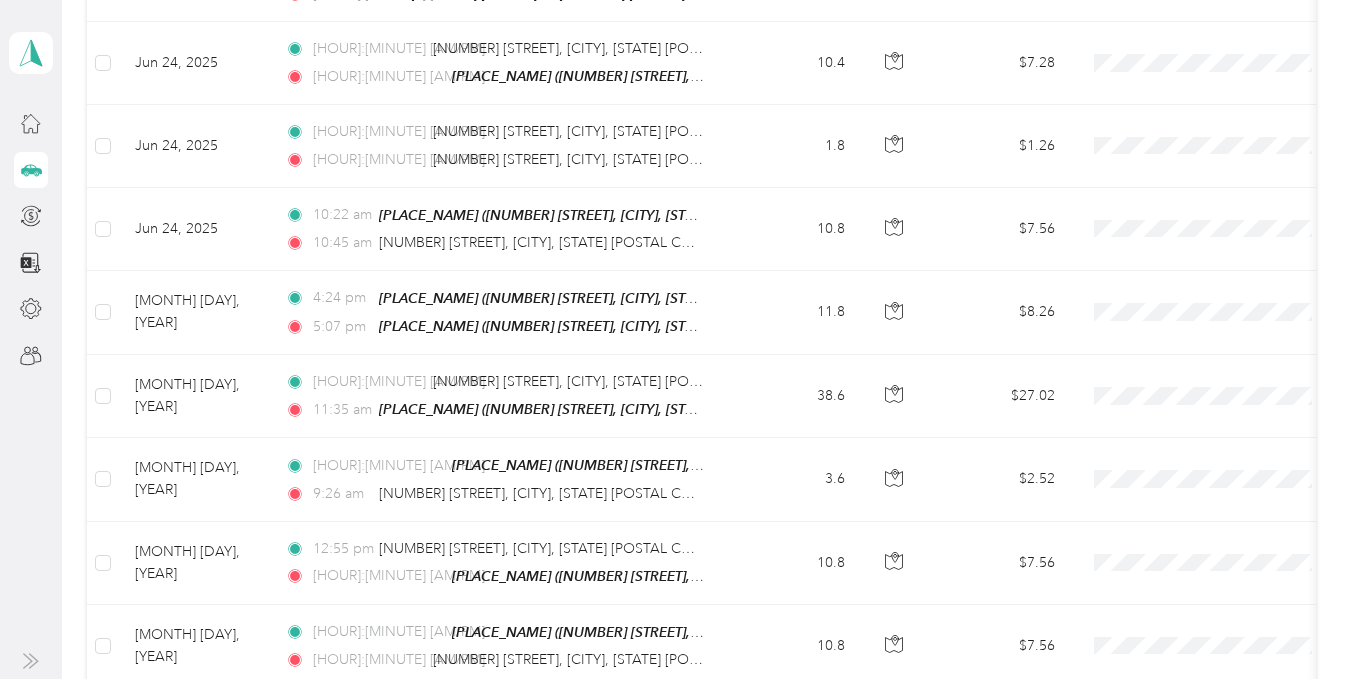click on "Personal" at bounding box center (1228, 140) 